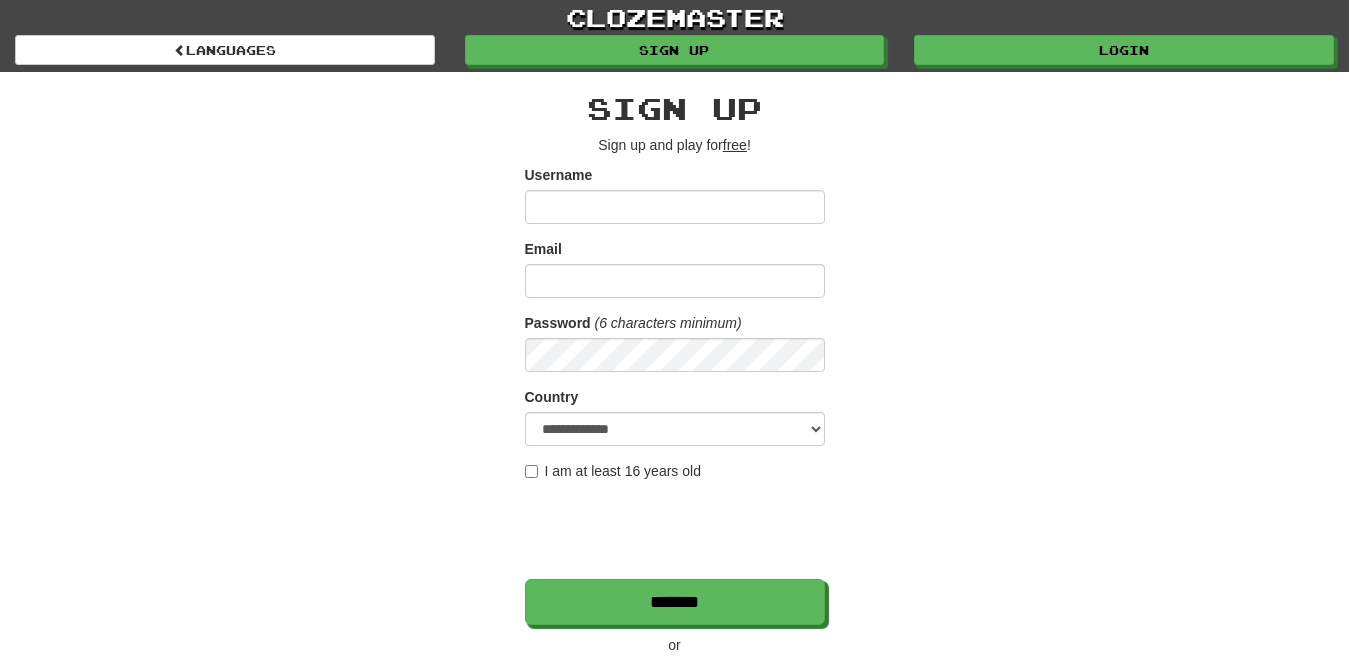 scroll, scrollTop: 0, scrollLeft: 0, axis: both 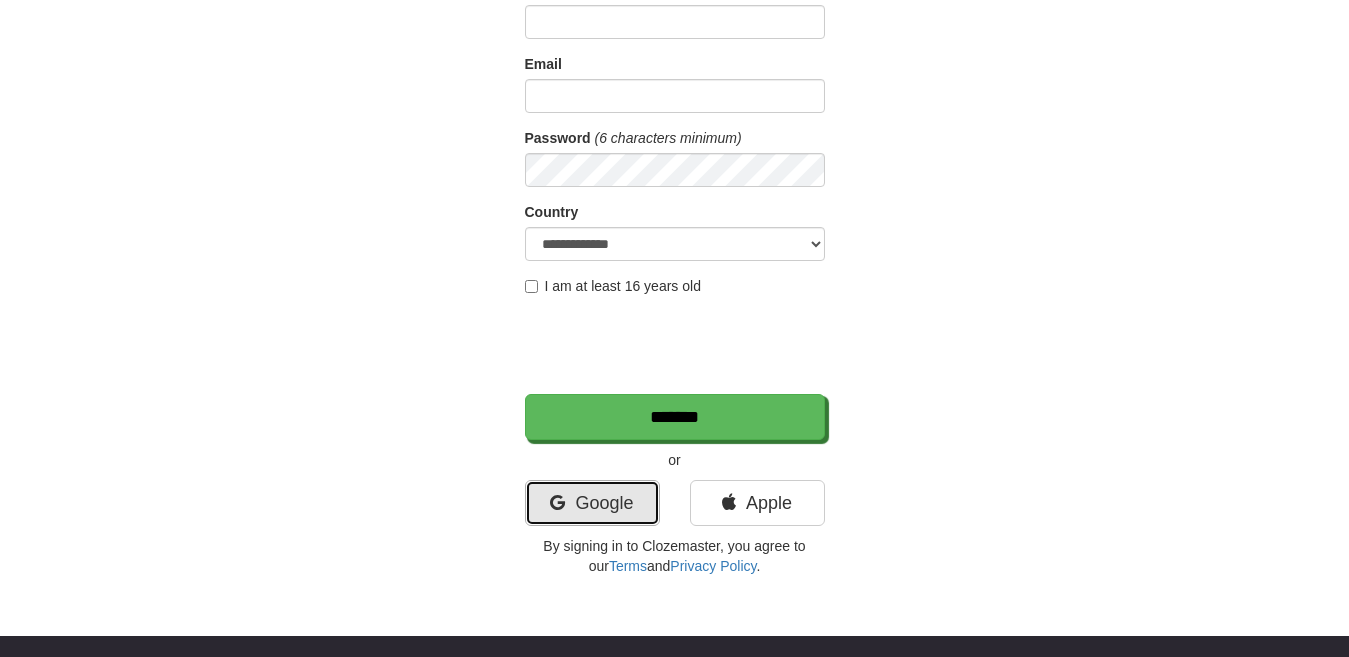 click at bounding box center [557, 503] 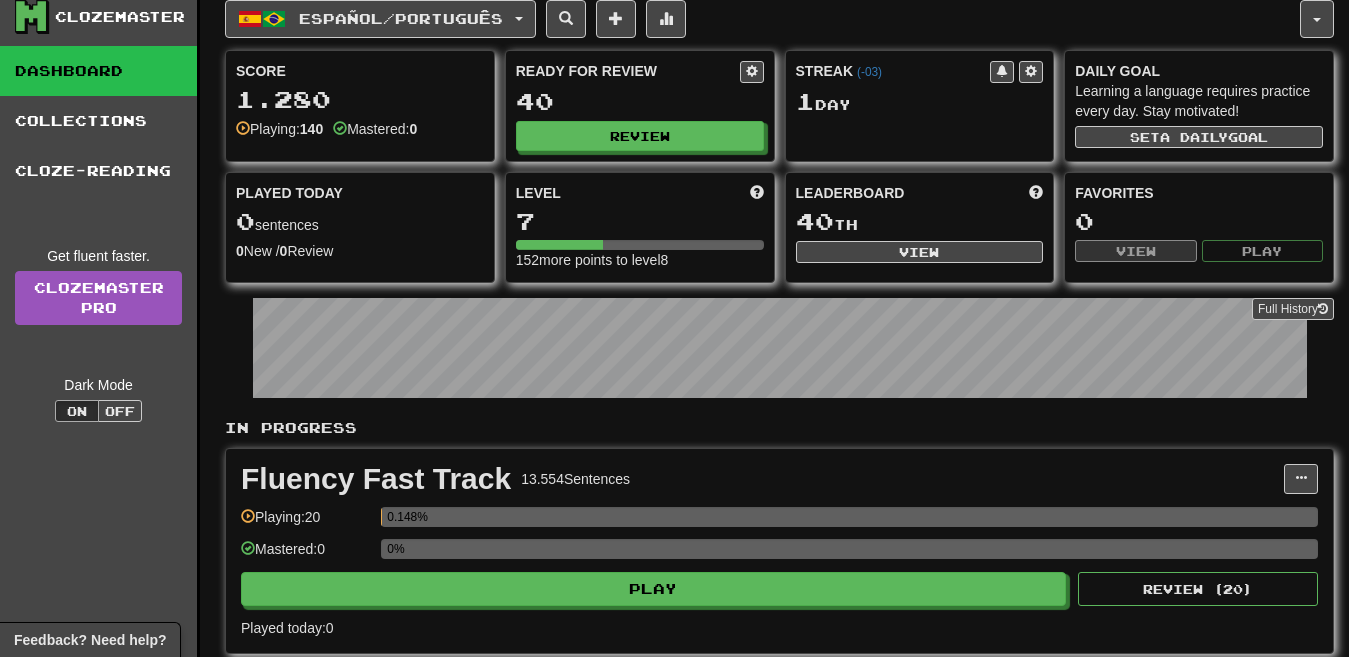 scroll, scrollTop: 0, scrollLeft: 0, axis: both 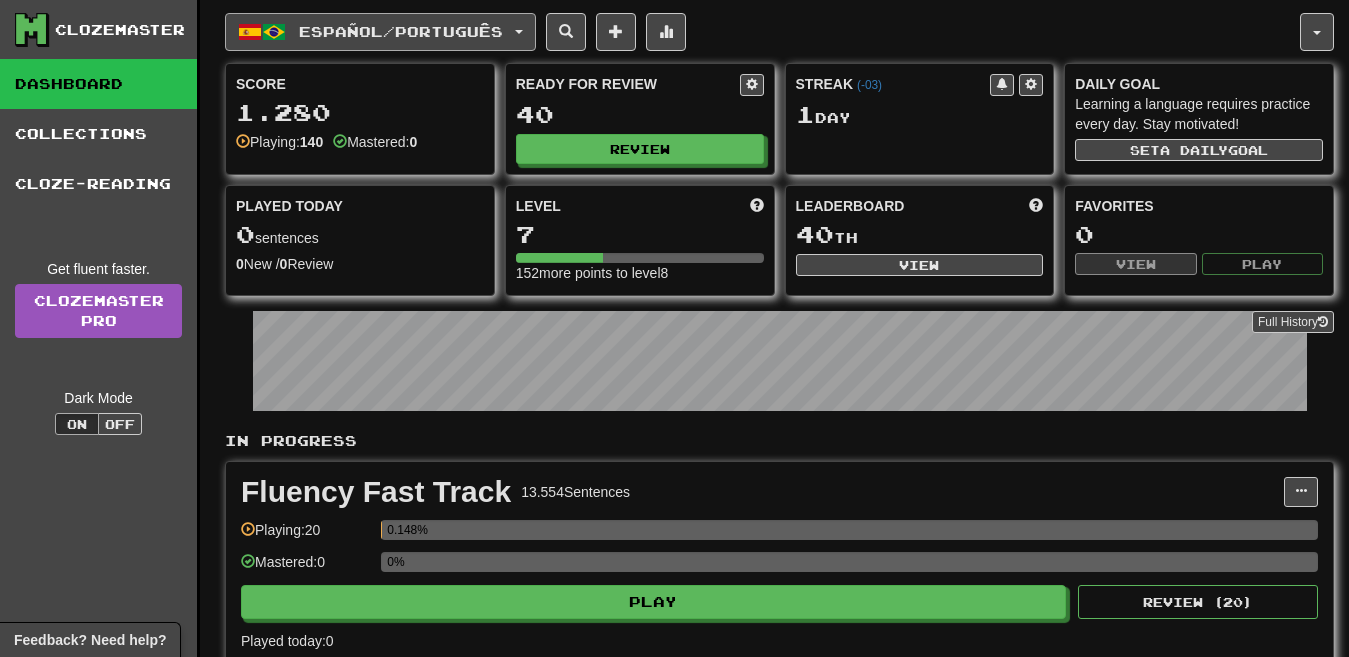 click on "Español  /  Português" at bounding box center (401, 31) 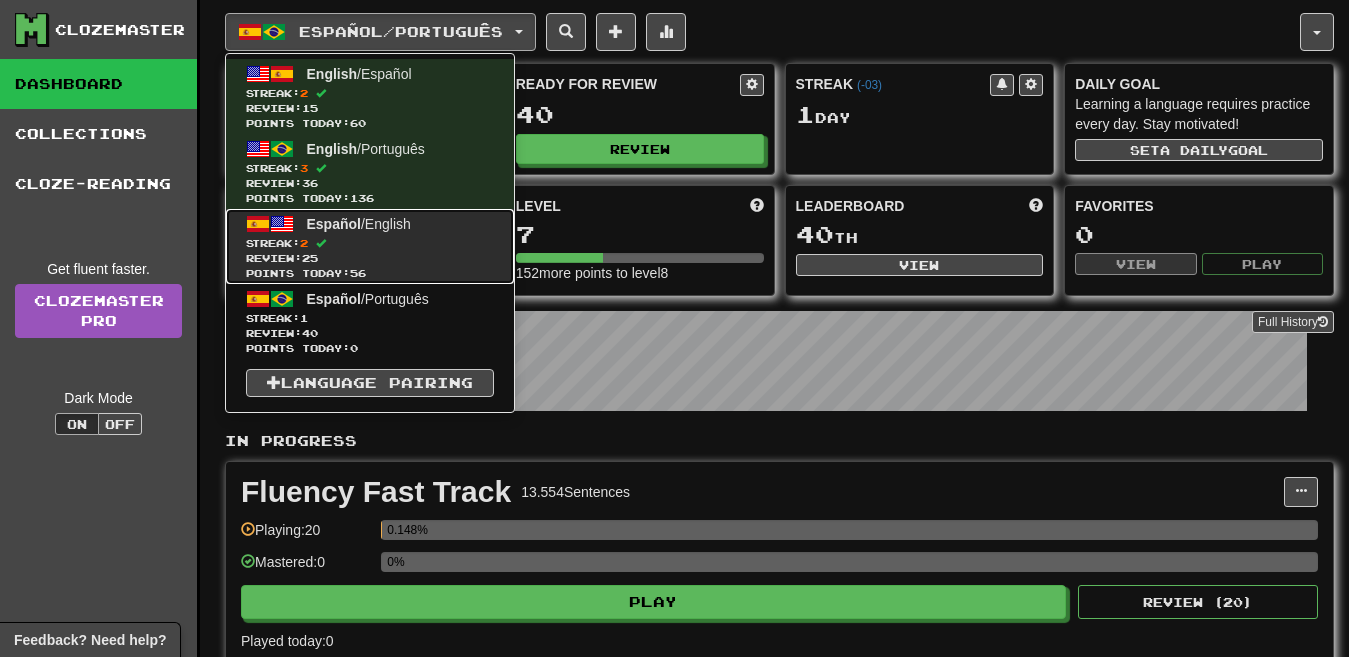 click on "Español  /  English Streak:  2   Review:  25 Points today:  56" at bounding box center [370, 246] 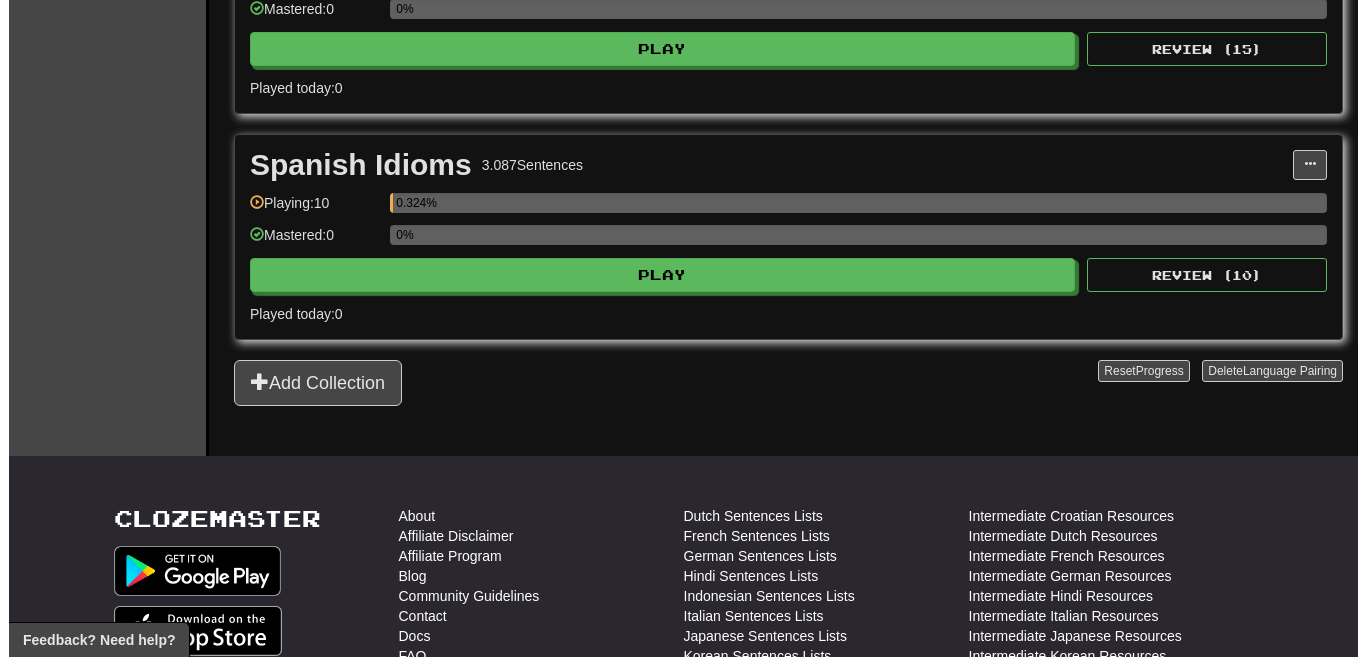 scroll, scrollTop: 450, scrollLeft: 0, axis: vertical 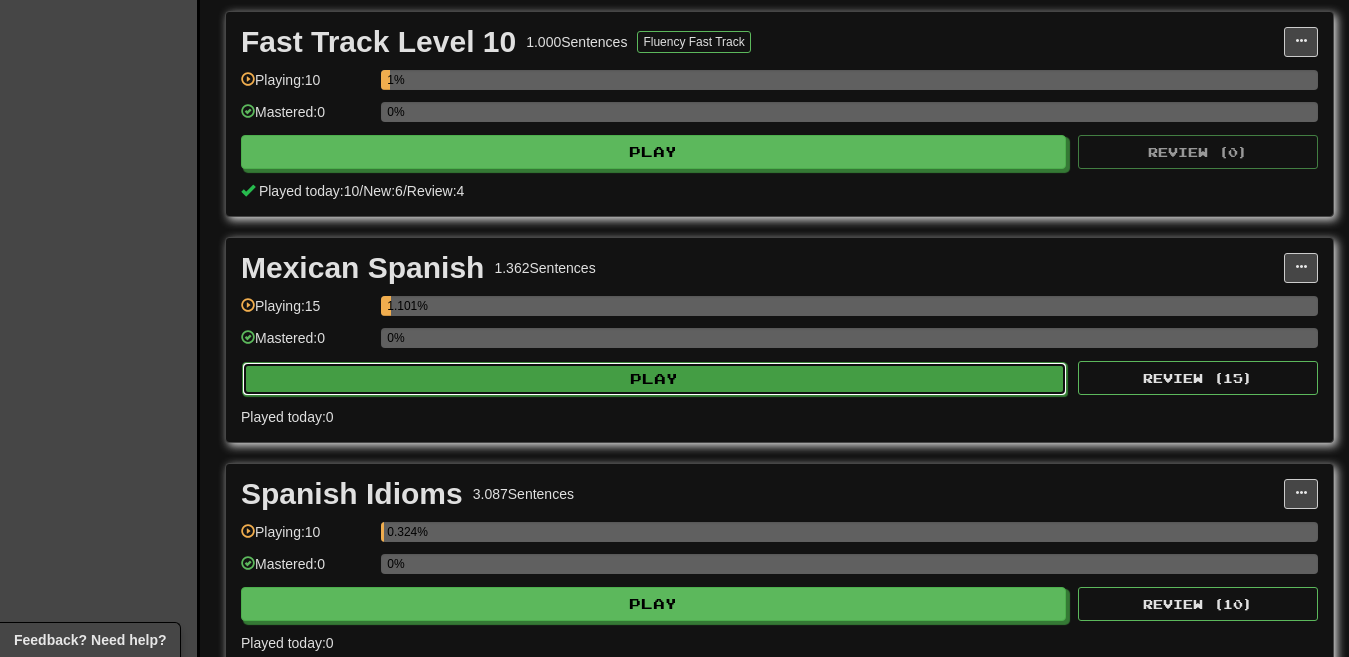 click on "Play" at bounding box center (654, 379) 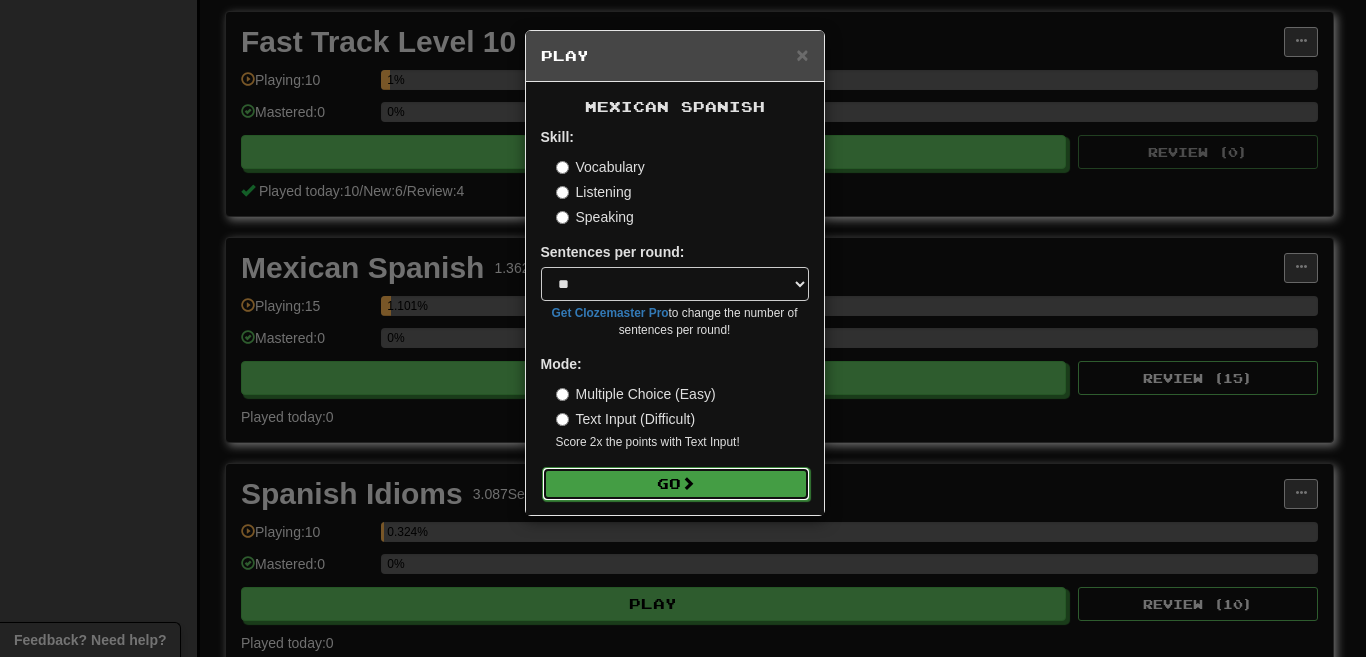 click on "Go" at bounding box center (676, 484) 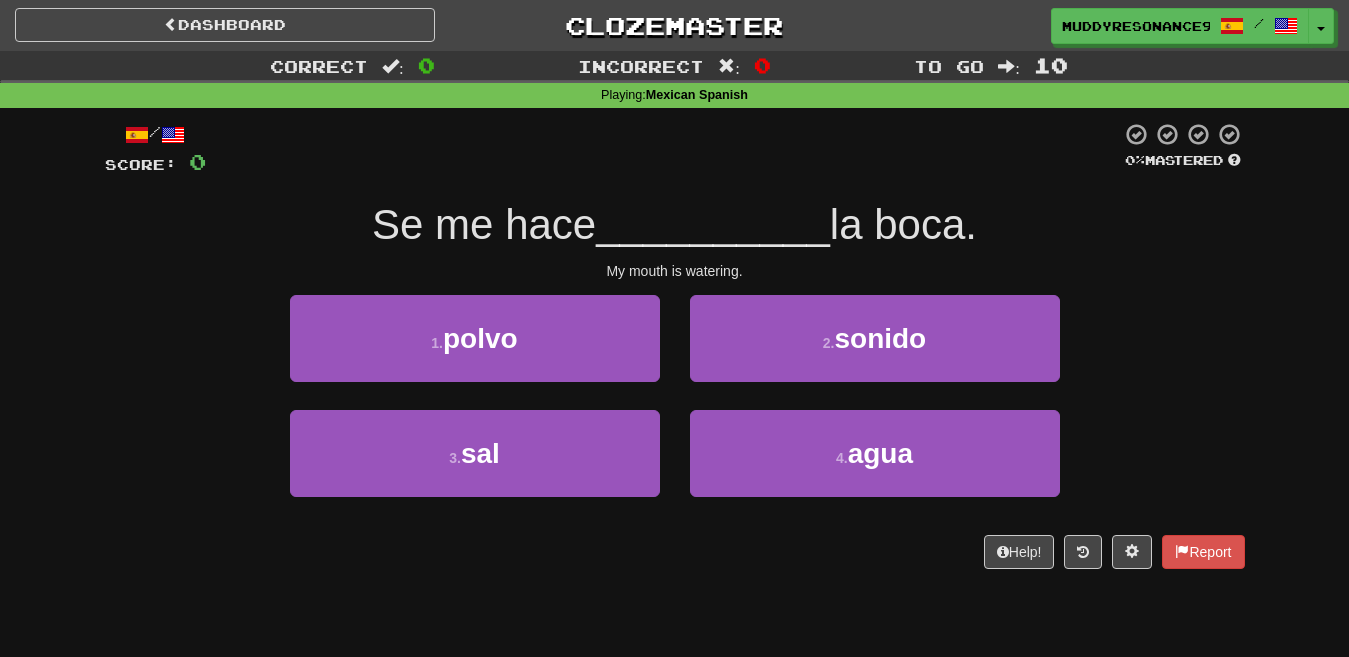scroll, scrollTop: 0, scrollLeft: 0, axis: both 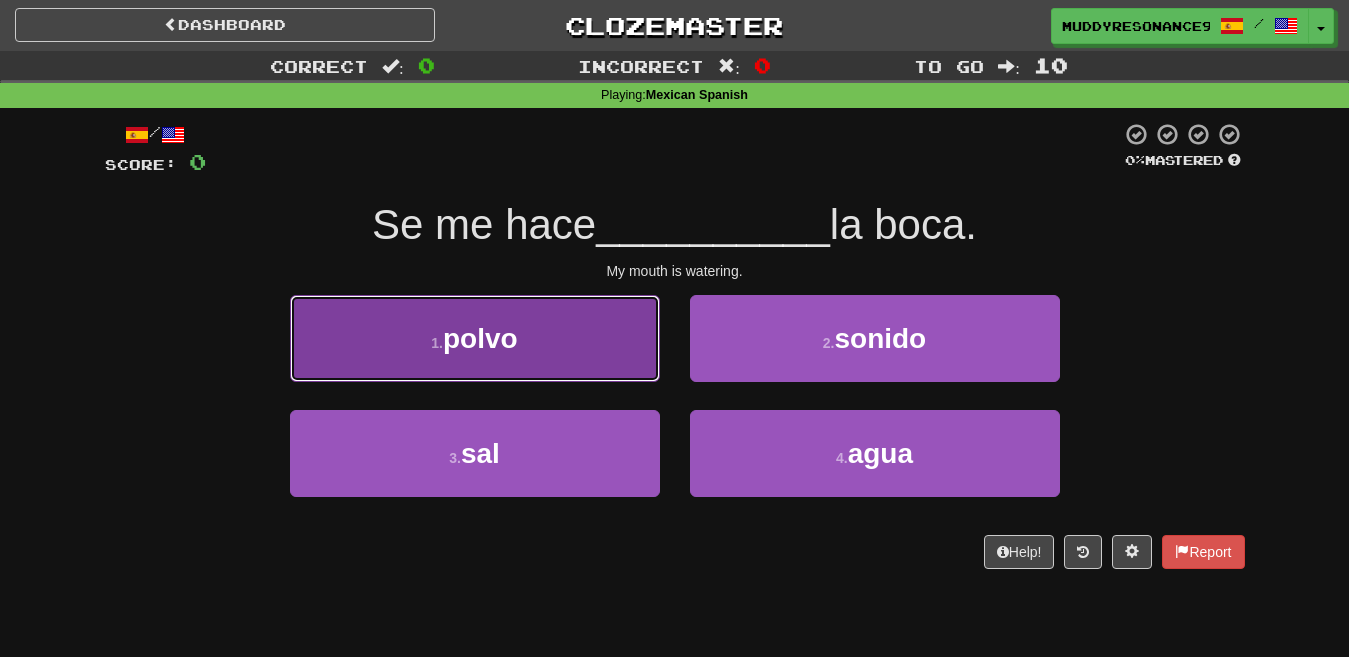 click on "1 .  polvo" at bounding box center (475, 338) 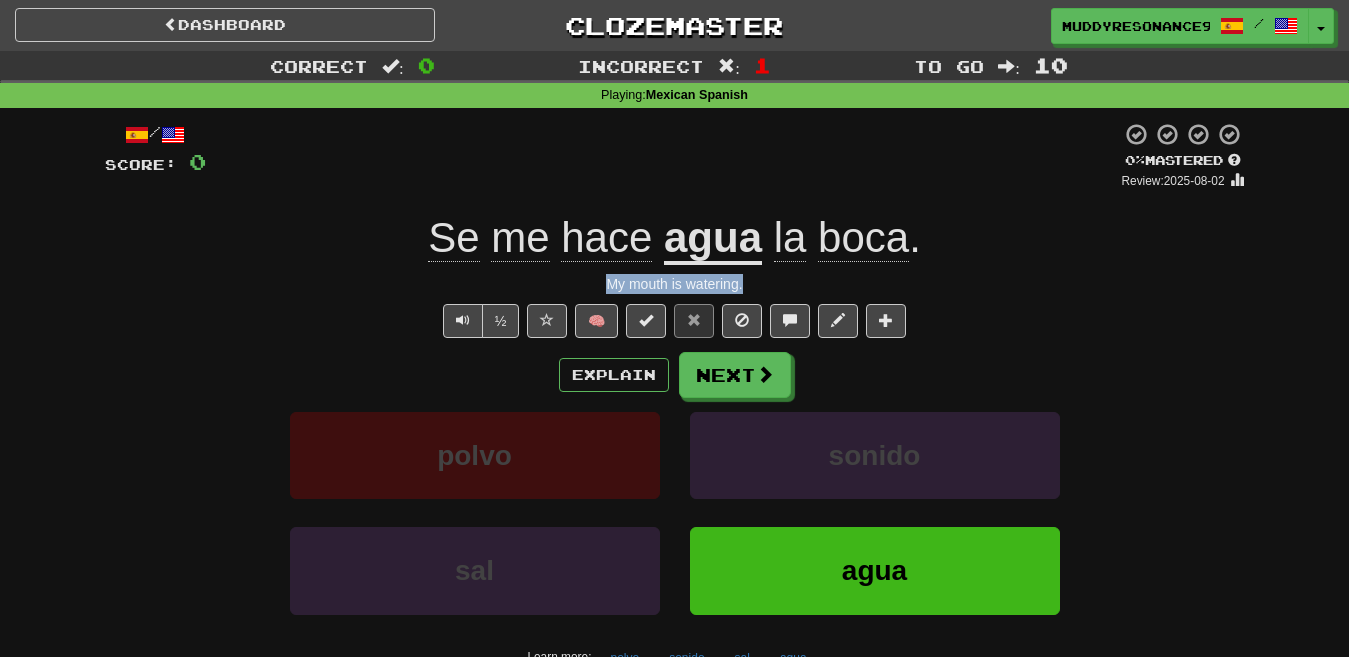 drag, startPoint x: 594, startPoint y: 284, endPoint x: 742, endPoint y: 291, distance: 148.16545 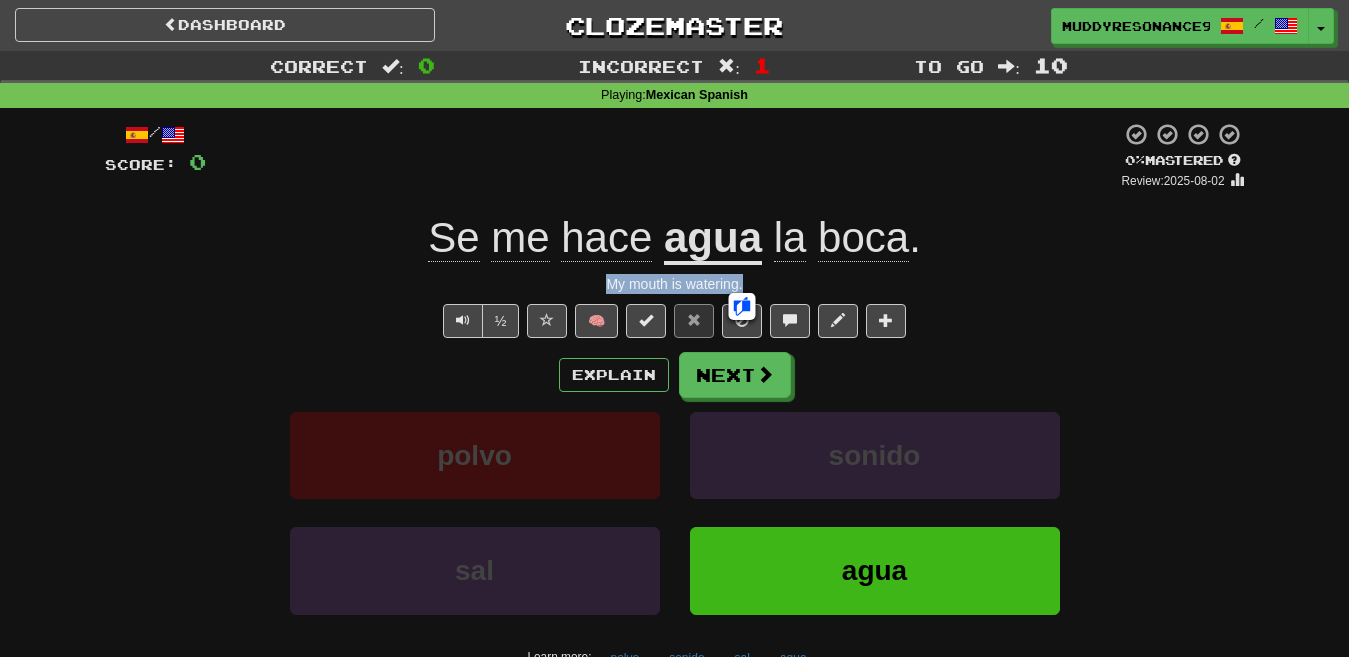 click at bounding box center [742, 306] 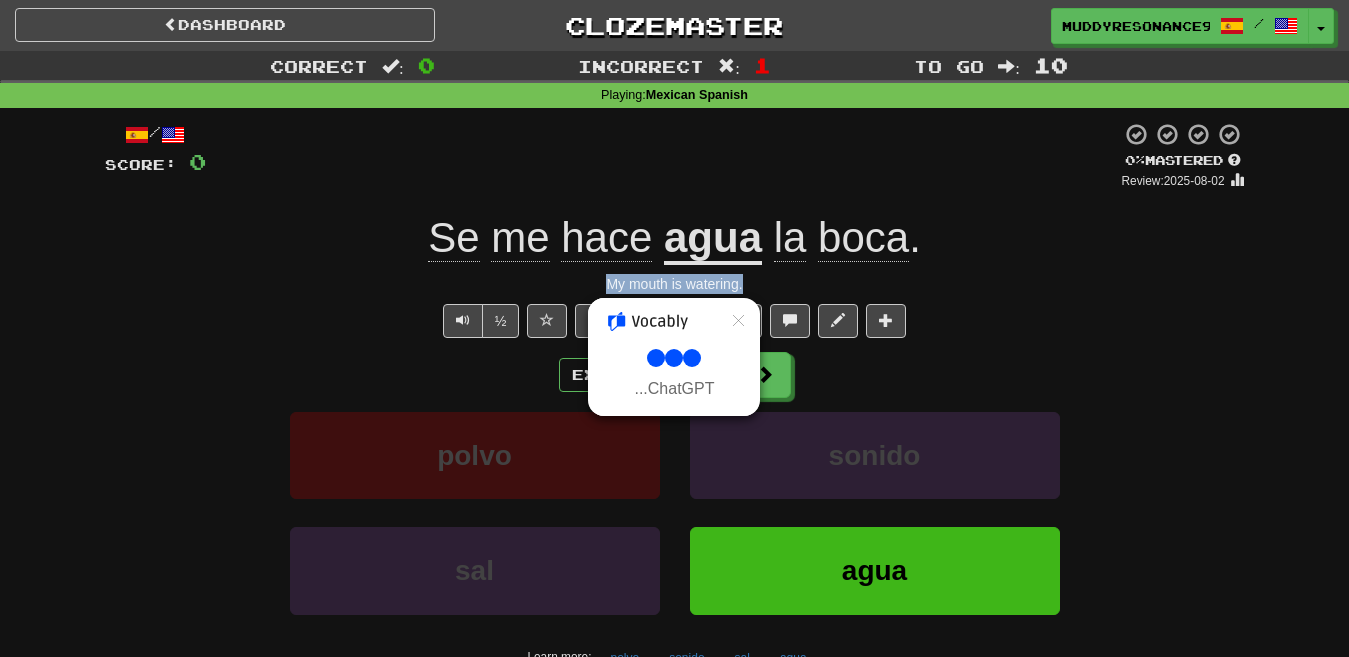 select on "**" 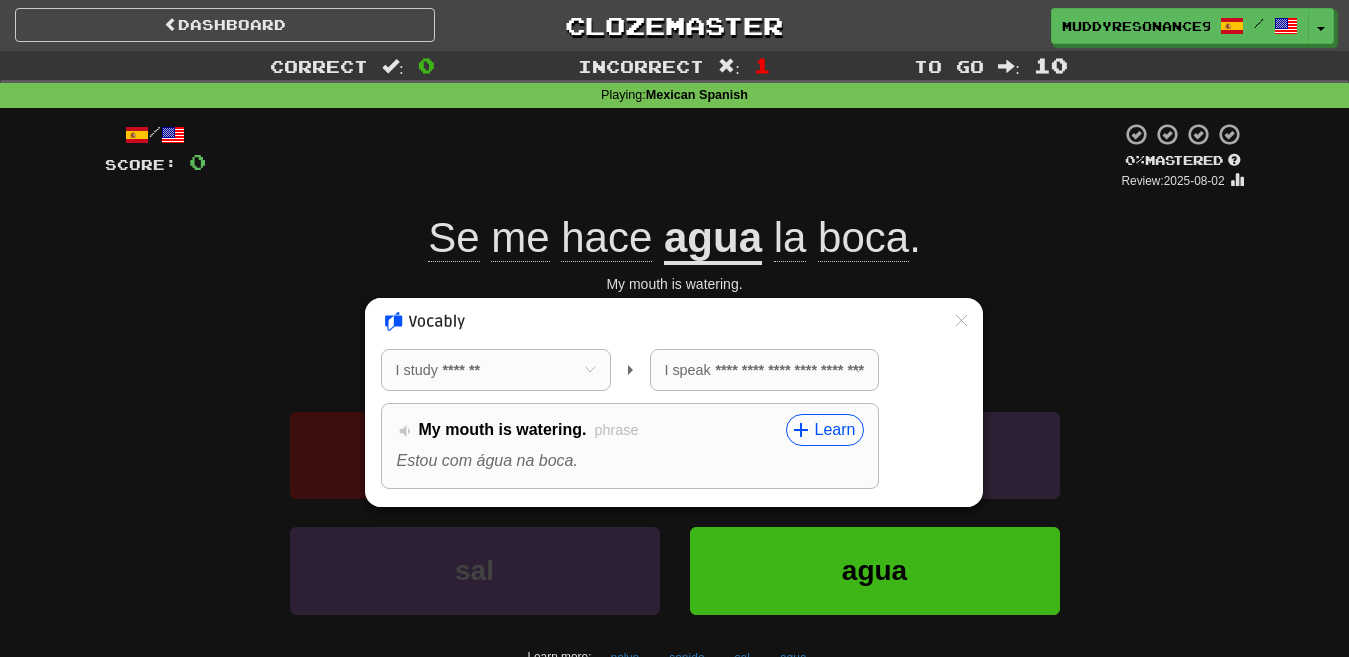 click at bounding box center (674, 328) 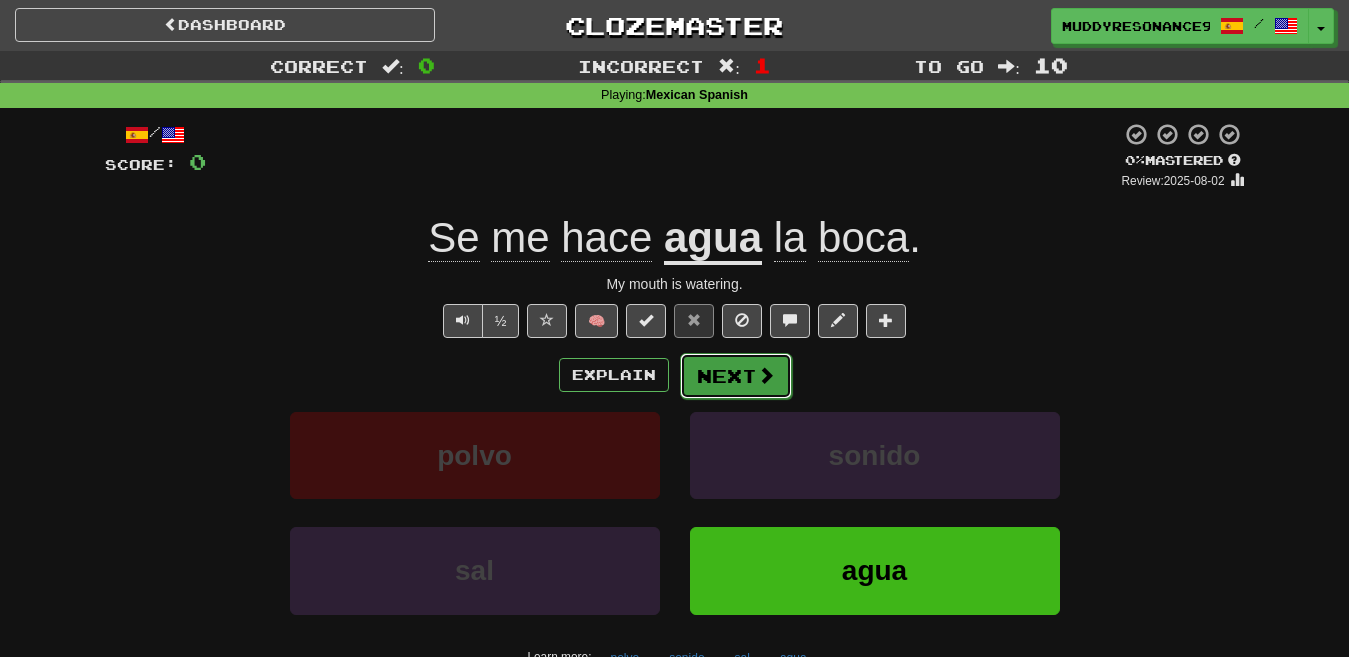 click on "Next" at bounding box center (736, 376) 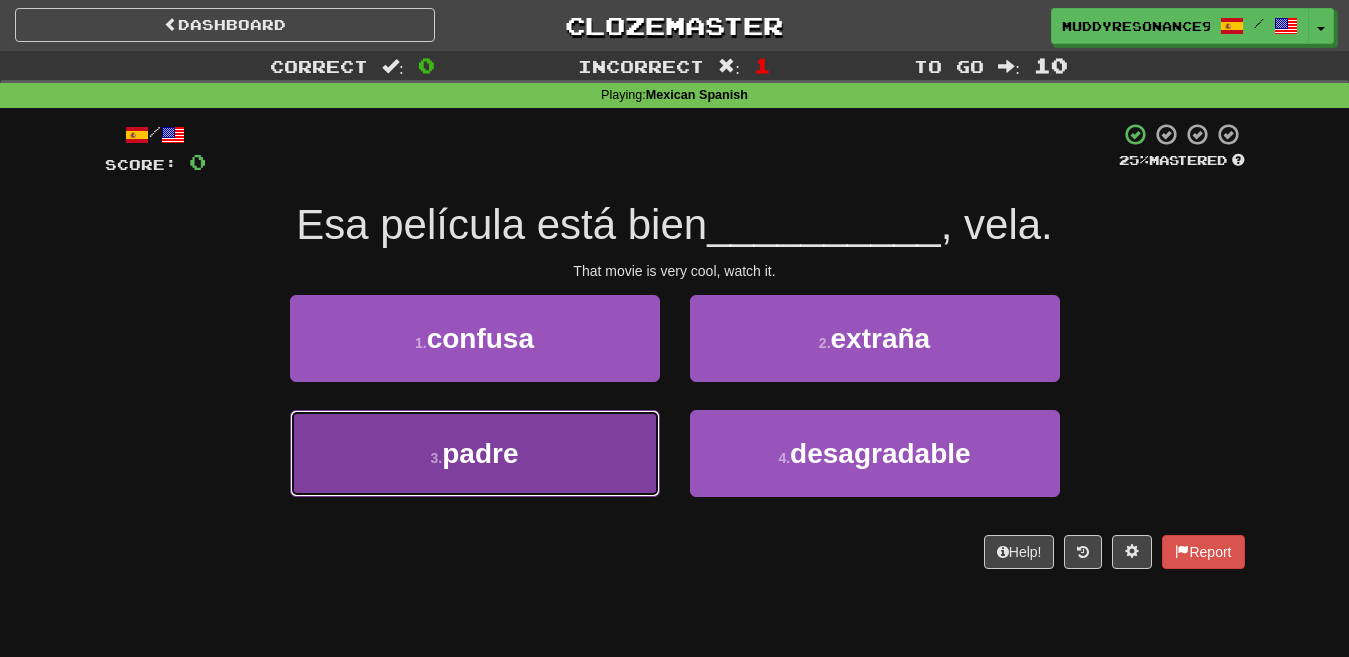 click on "3 .  padre" at bounding box center (475, 453) 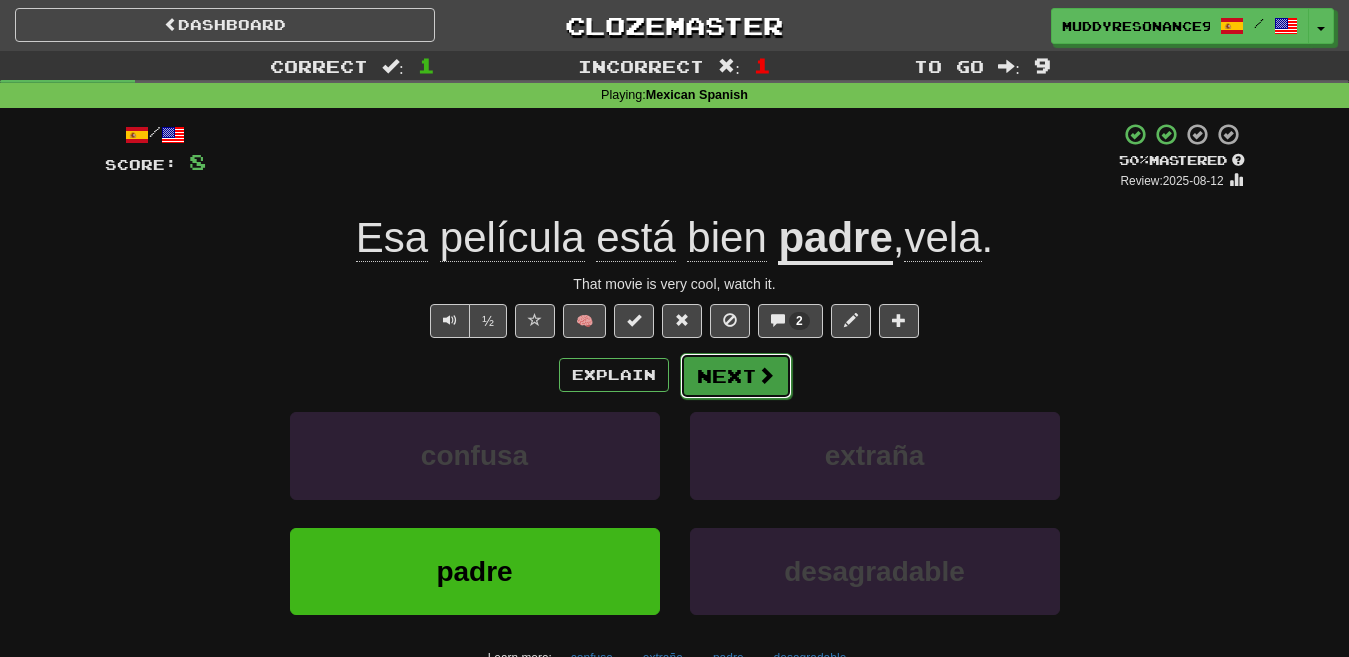 click on "Next" at bounding box center [736, 376] 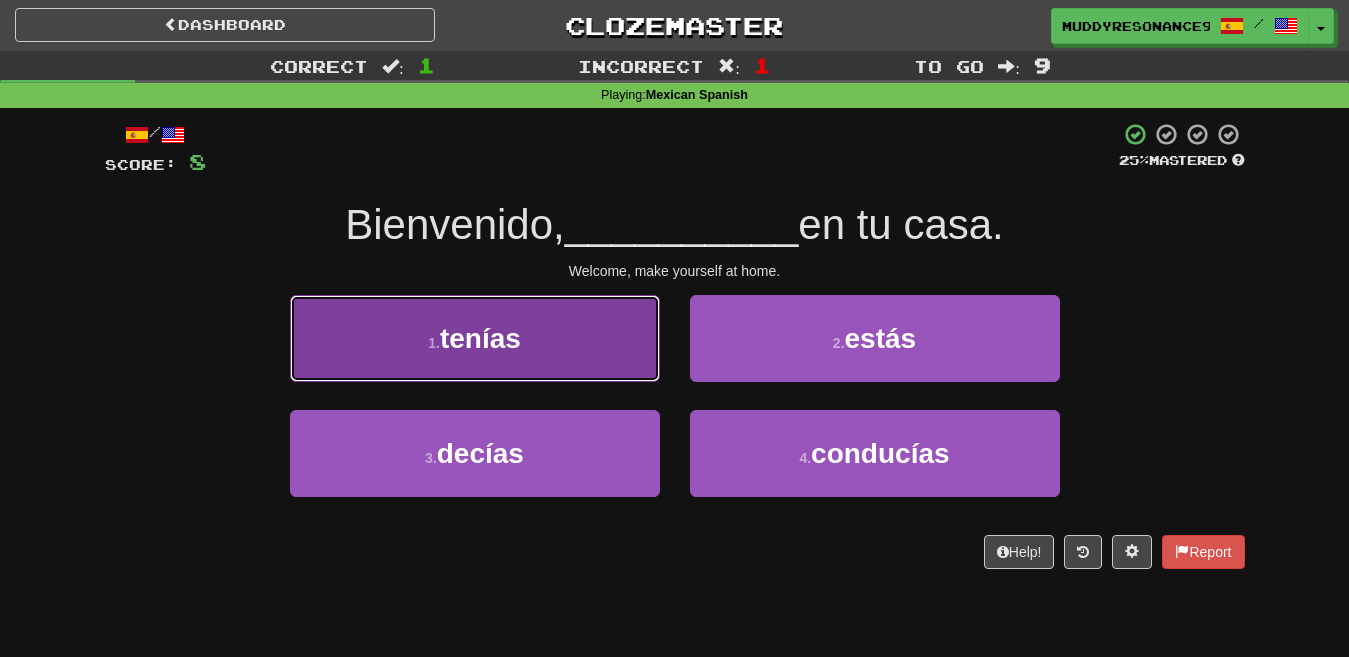 click on "1 .  tenías" at bounding box center [475, 338] 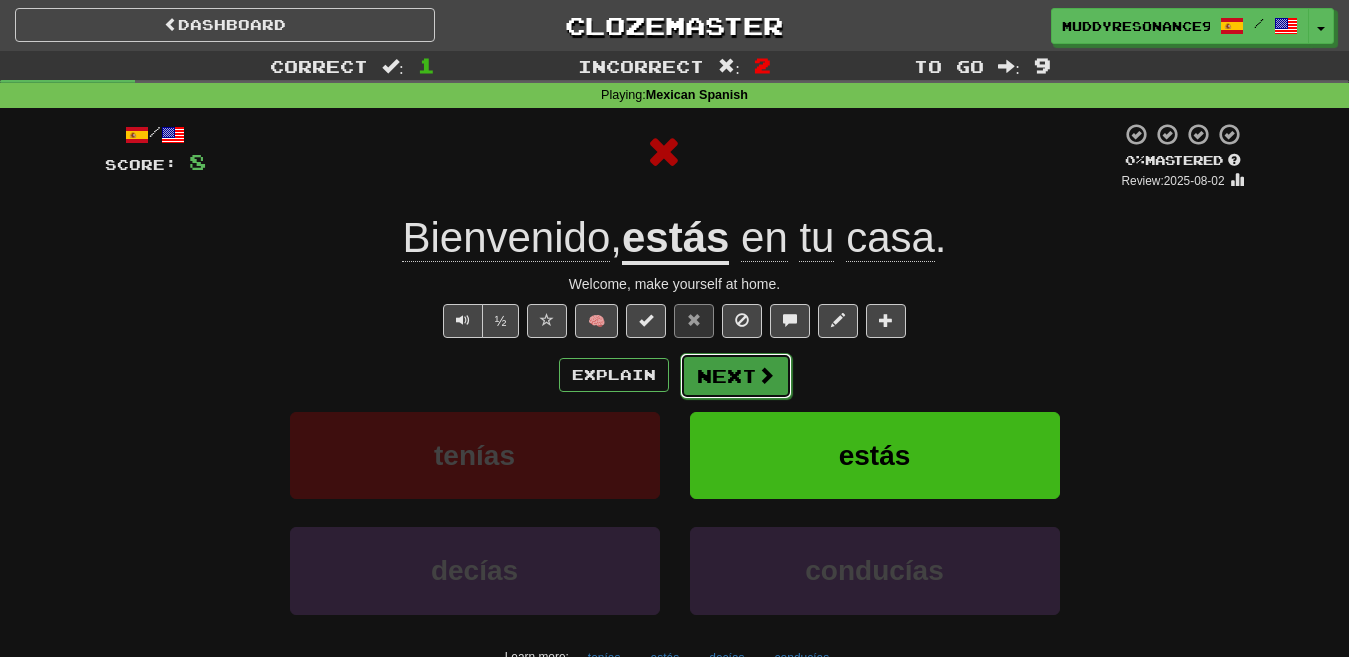 click on "Next" at bounding box center [736, 376] 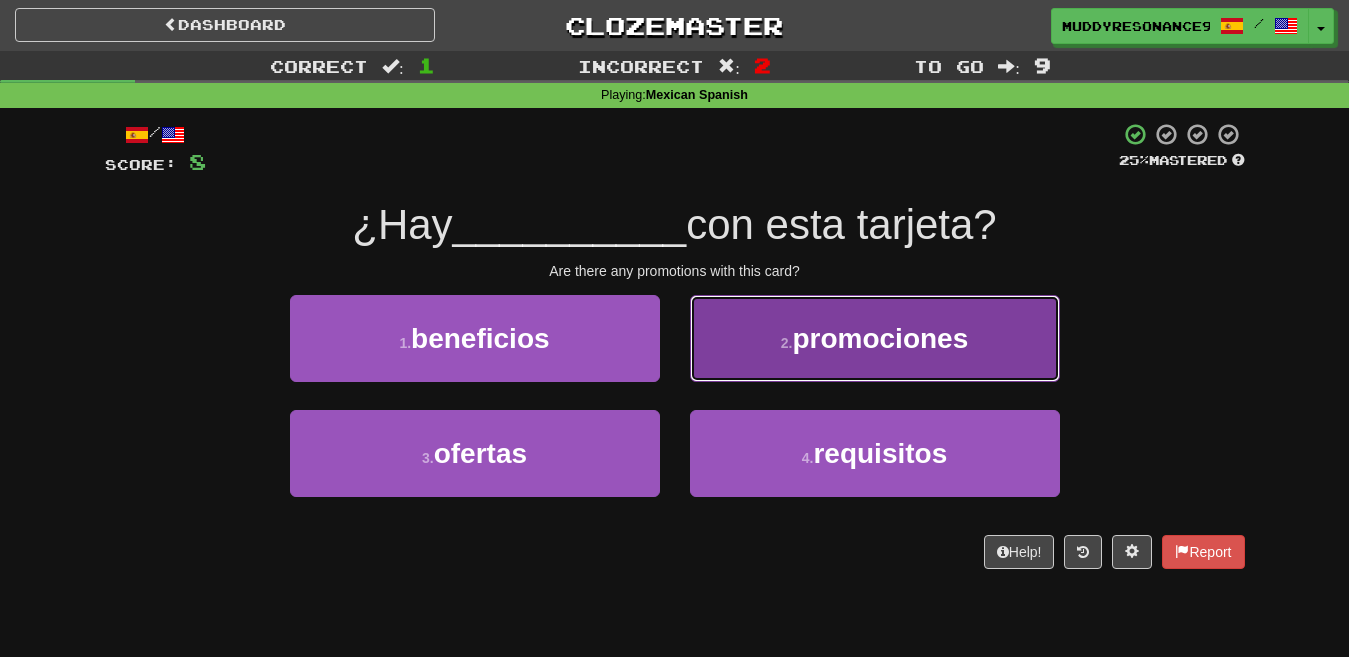 click on "2 .  promociones" at bounding box center [875, 338] 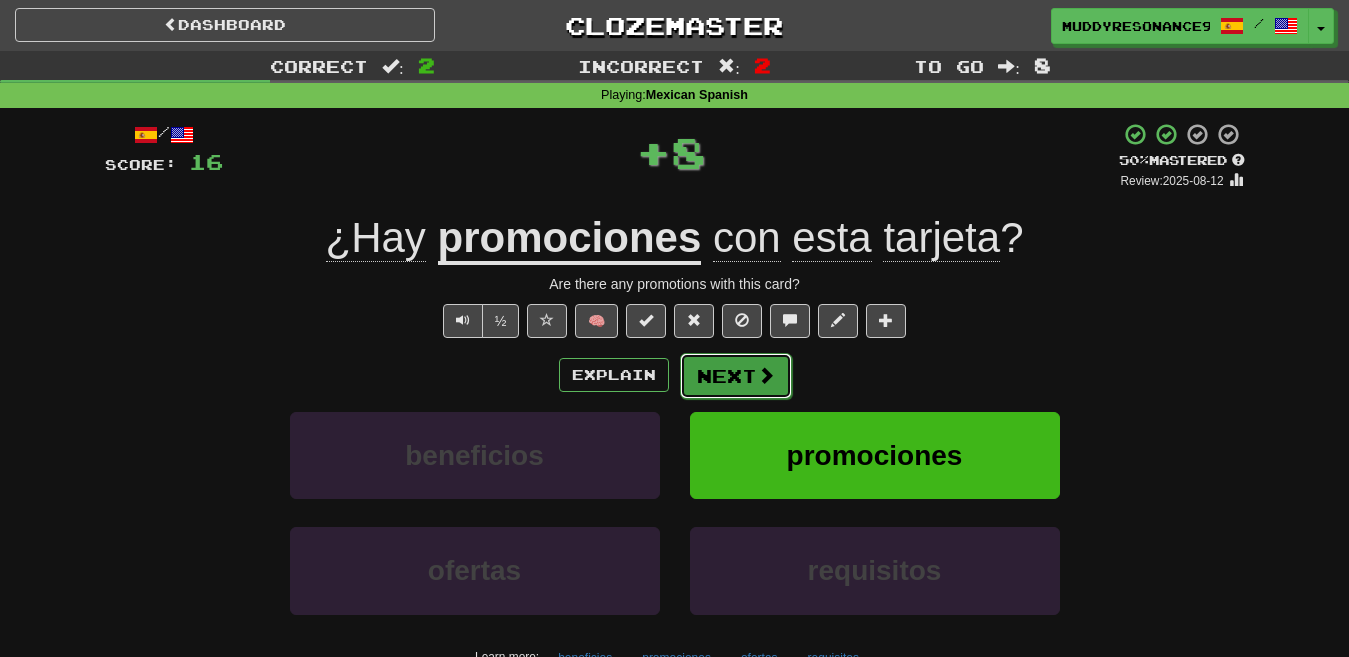 click on "Next" at bounding box center [736, 376] 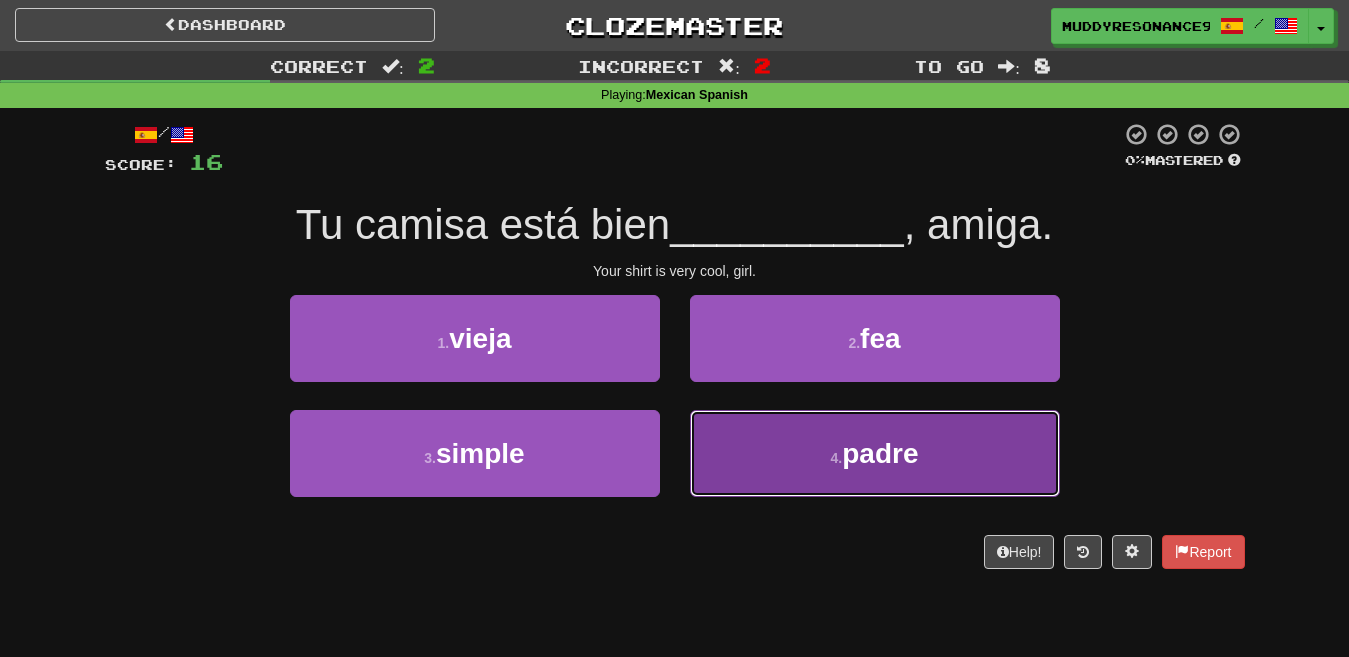 click on "padre" at bounding box center (880, 453) 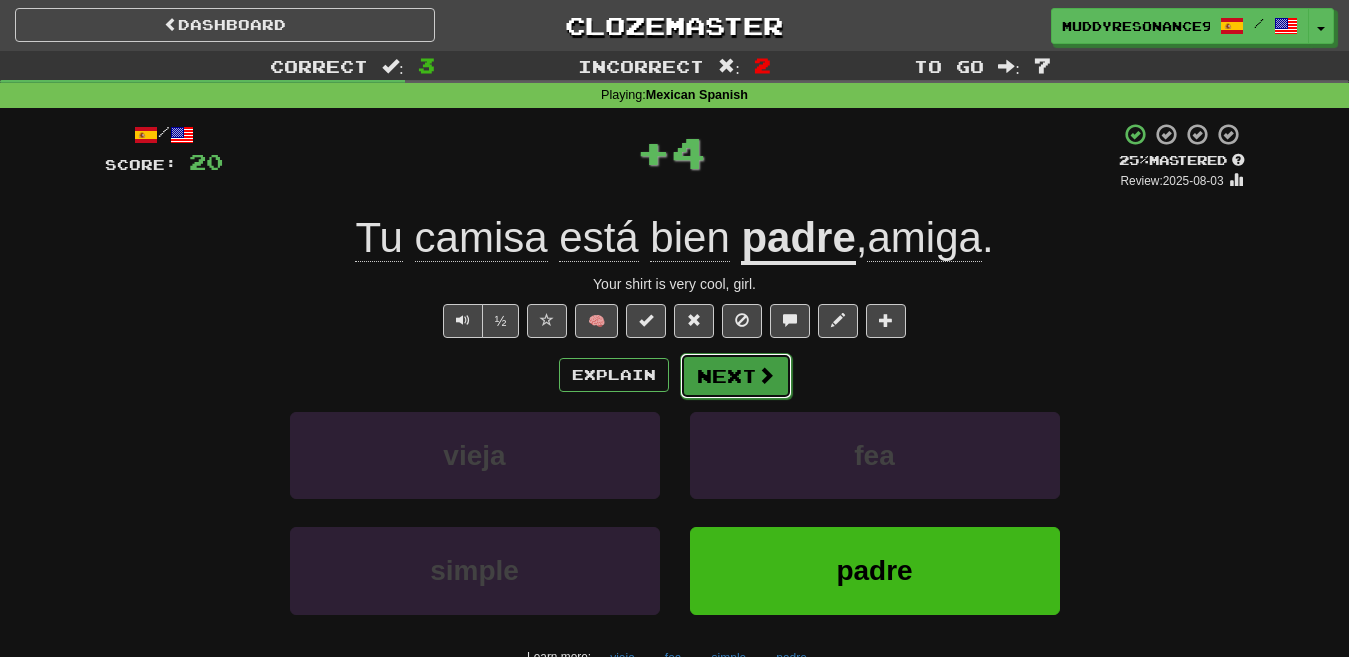 click at bounding box center [766, 375] 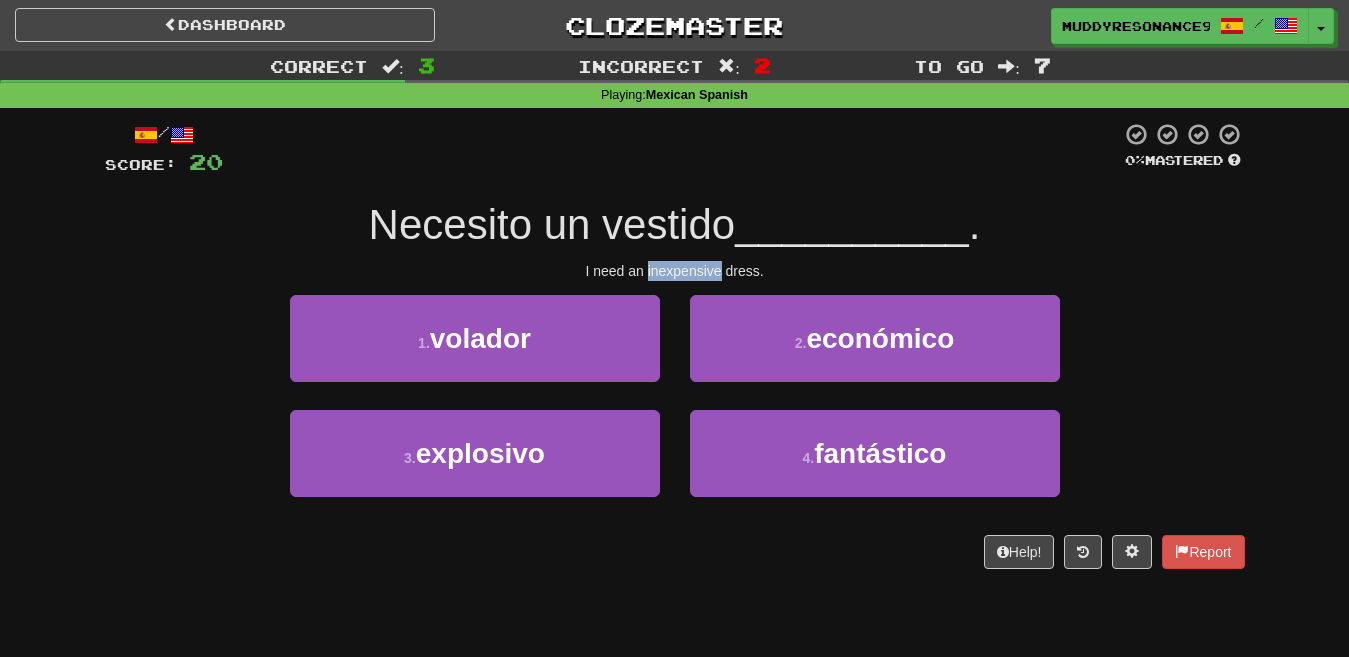 drag, startPoint x: 647, startPoint y: 277, endPoint x: 720, endPoint y: 275, distance: 73.02739 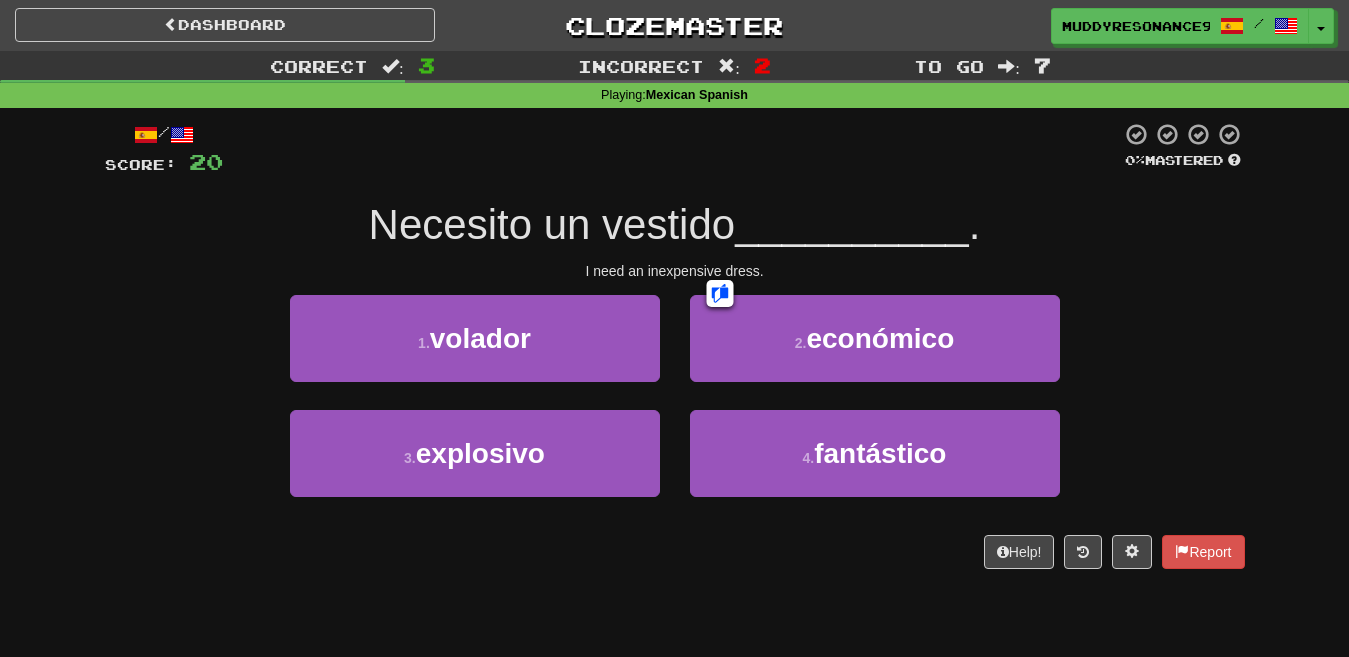 click on "I need an inexpensive dress." at bounding box center (675, 271) 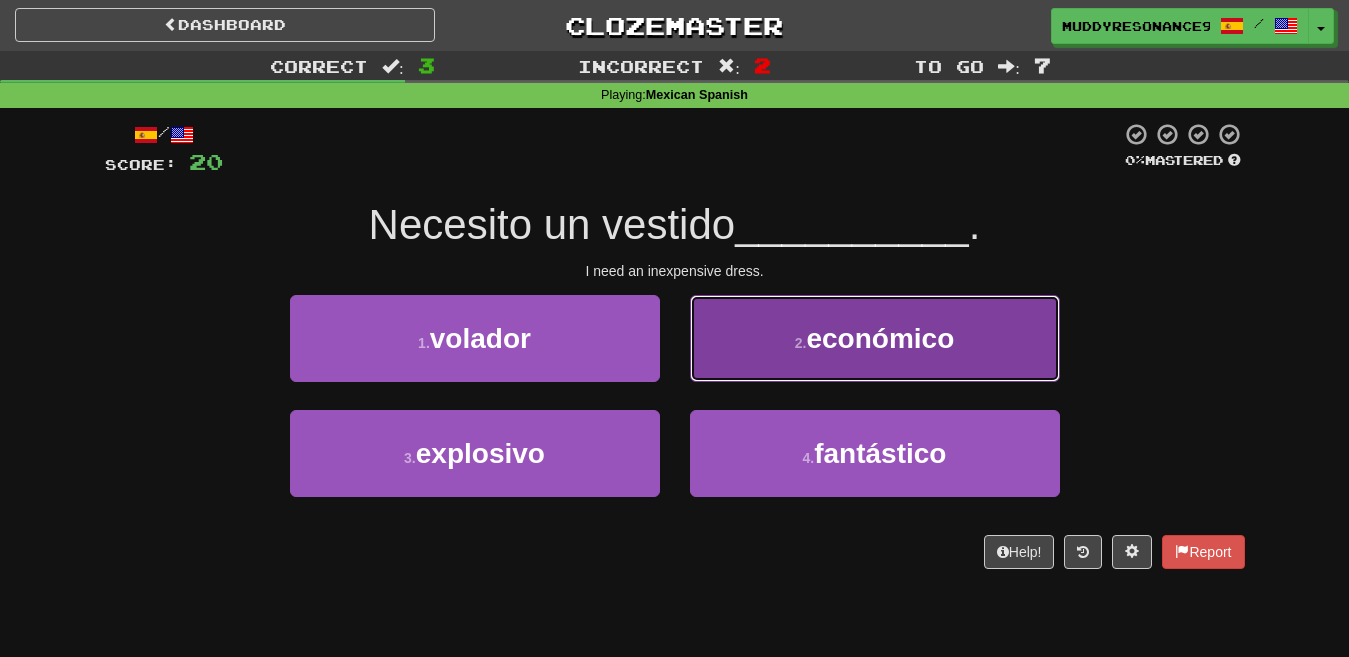 click on "2 .  económico" at bounding box center (875, 338) 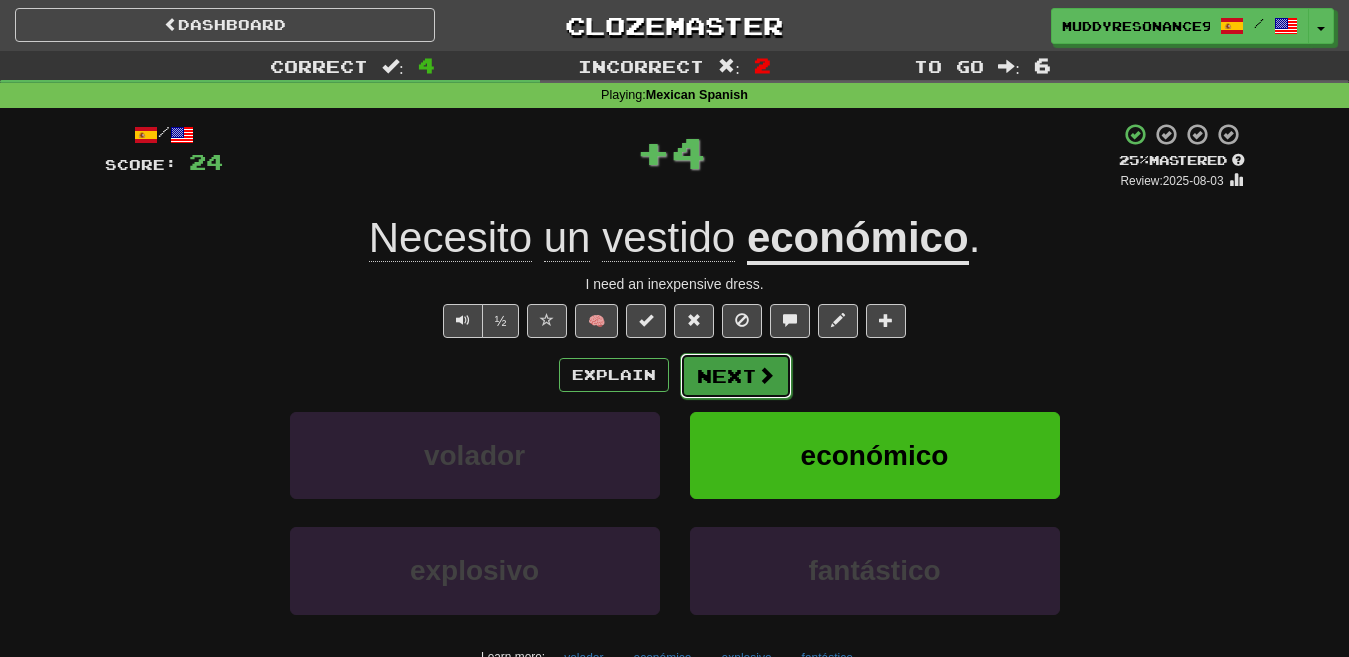click at bounding box center [766, 375] 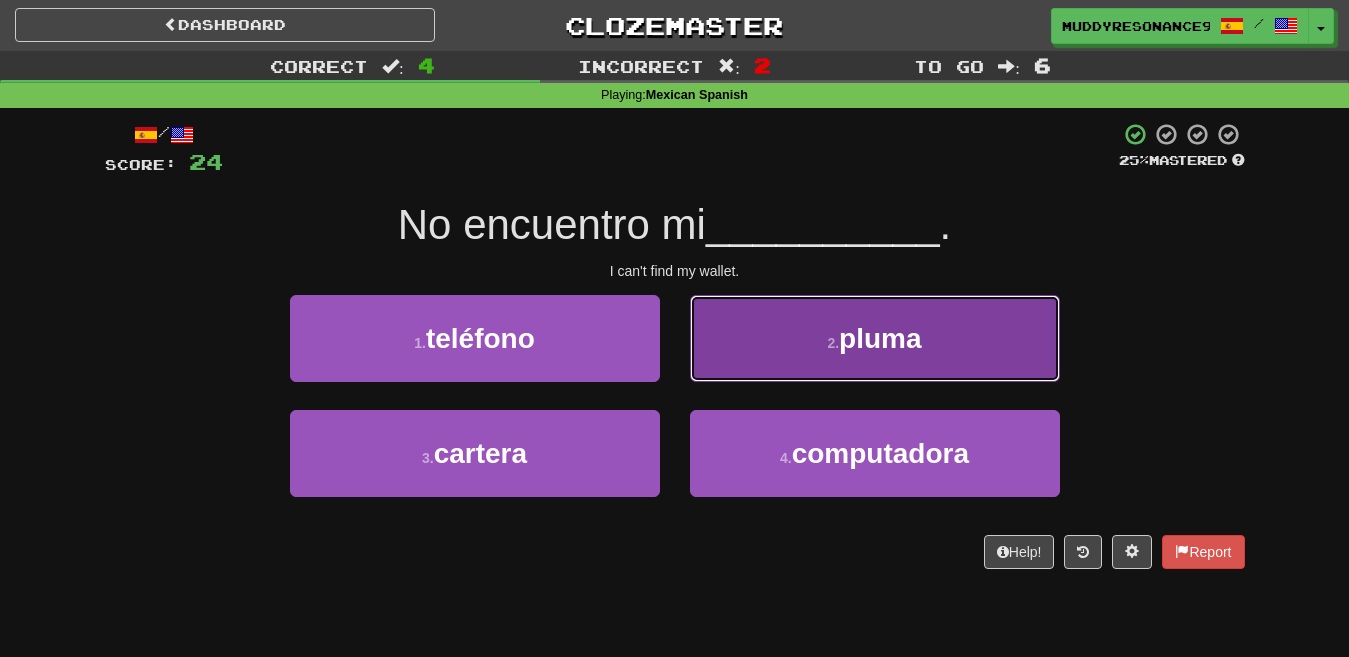 click on "2 .  pluma" at bounding box center (875, 338) 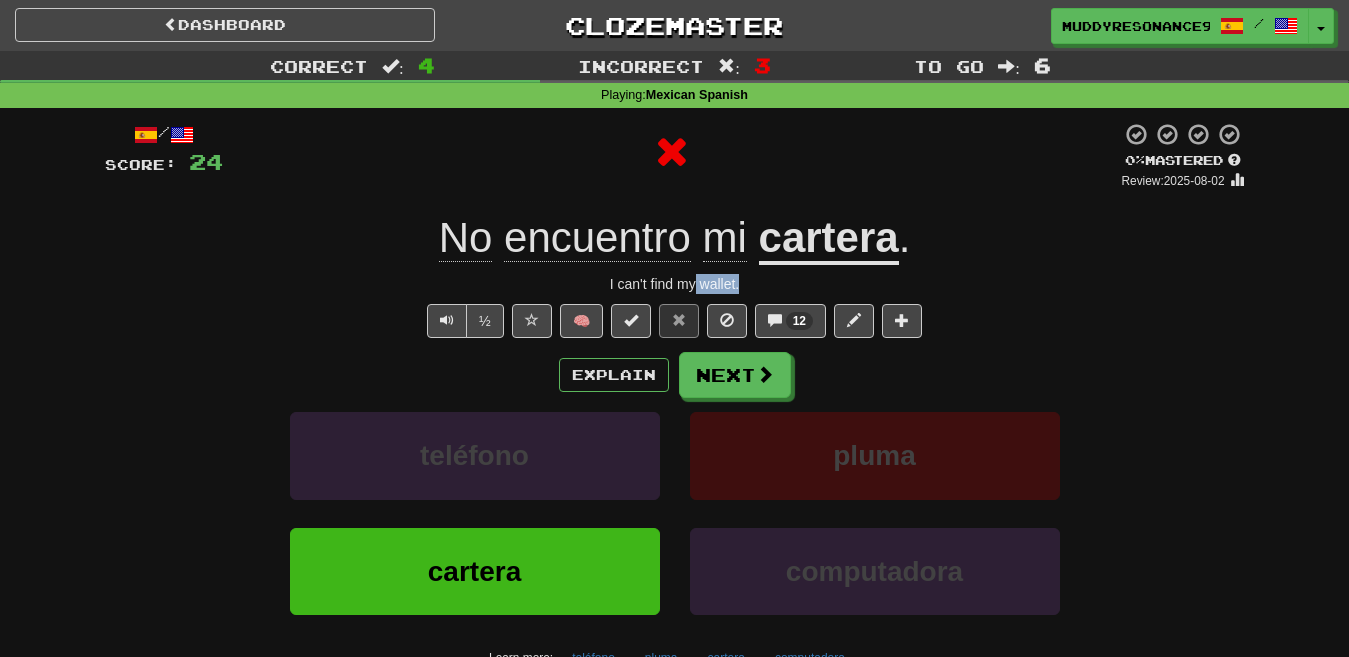 drag, startPoint x: 696, startPoint y: 287, endPoint x: 743, endPoint y: 289, distance: 47.042534 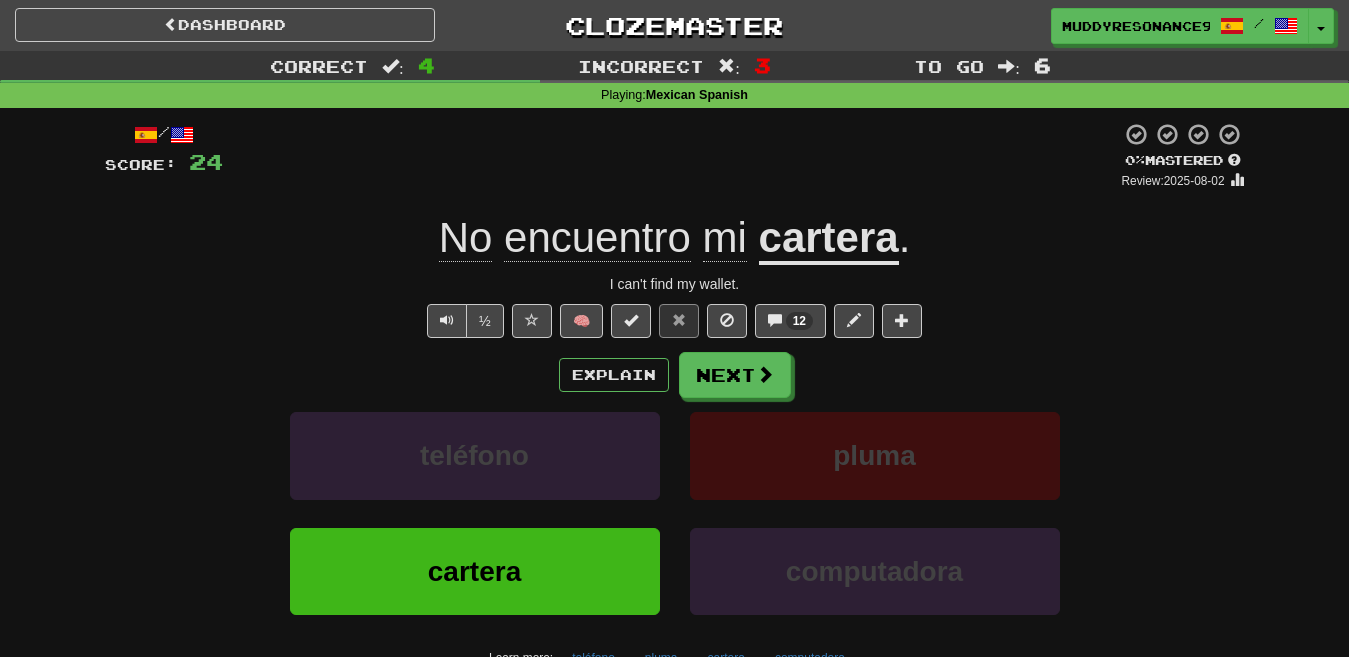 drag, startPoint x: 736, startPoint y: 288, endPoint x: 781, endPoint y: 261, distance: 52.478565 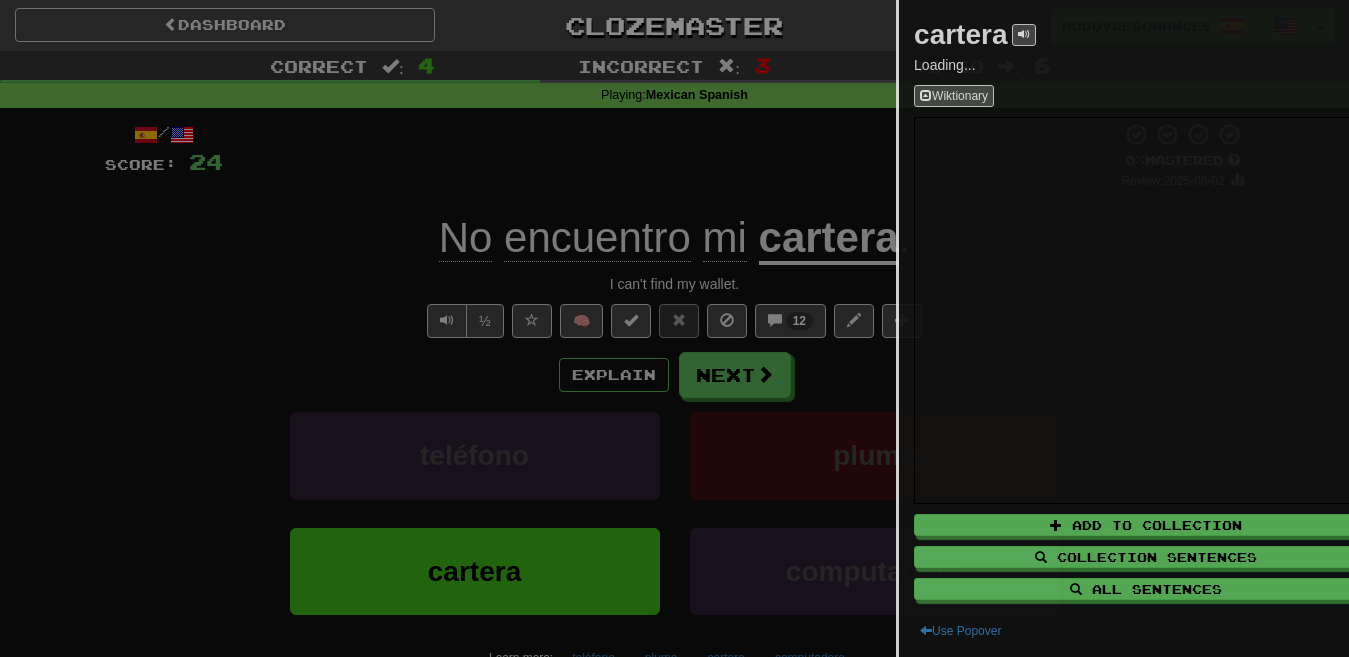 click at bounding box center [674, 328] 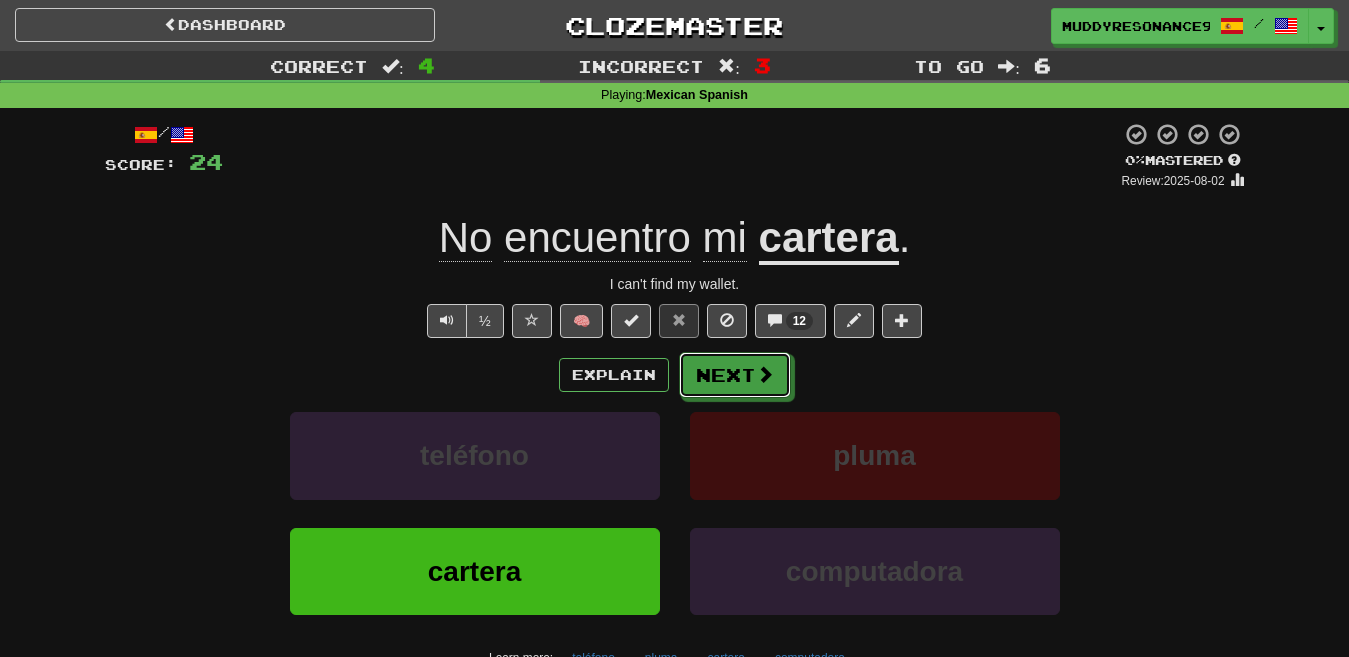 click on "Next" at bounding box center [735, 375] 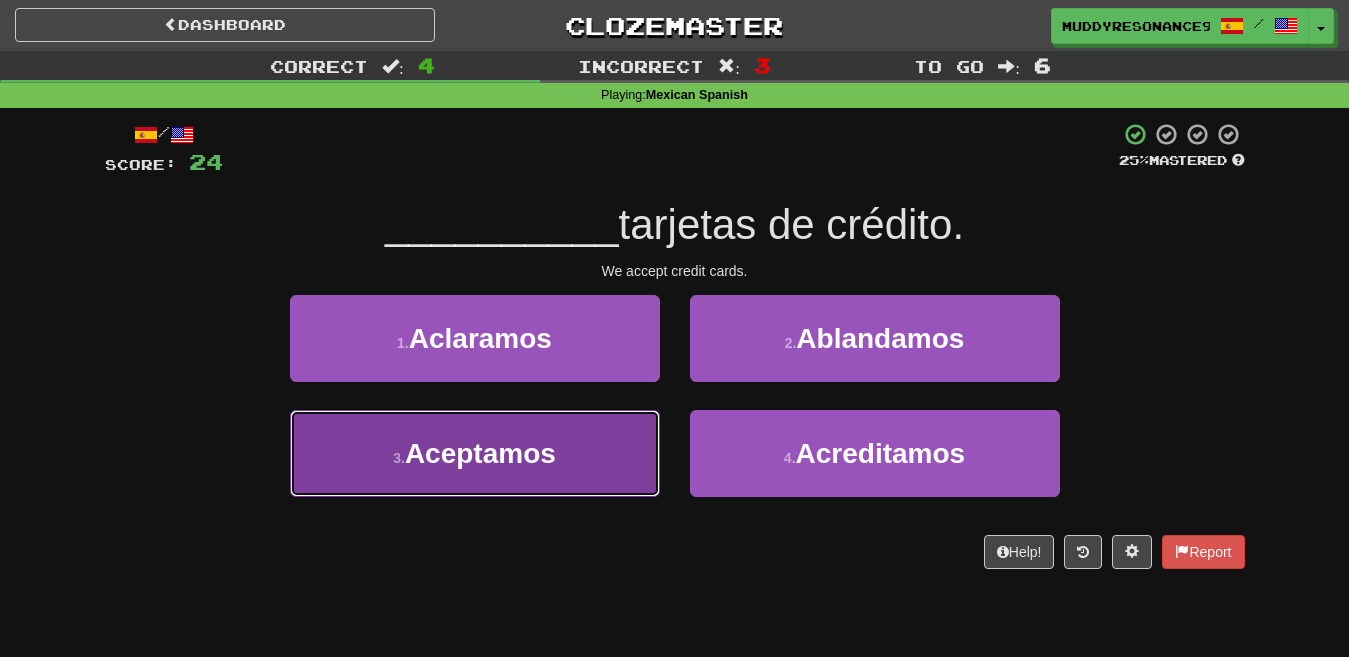 click on "3 .  Aceptamos" at bounding box center [475, 453] 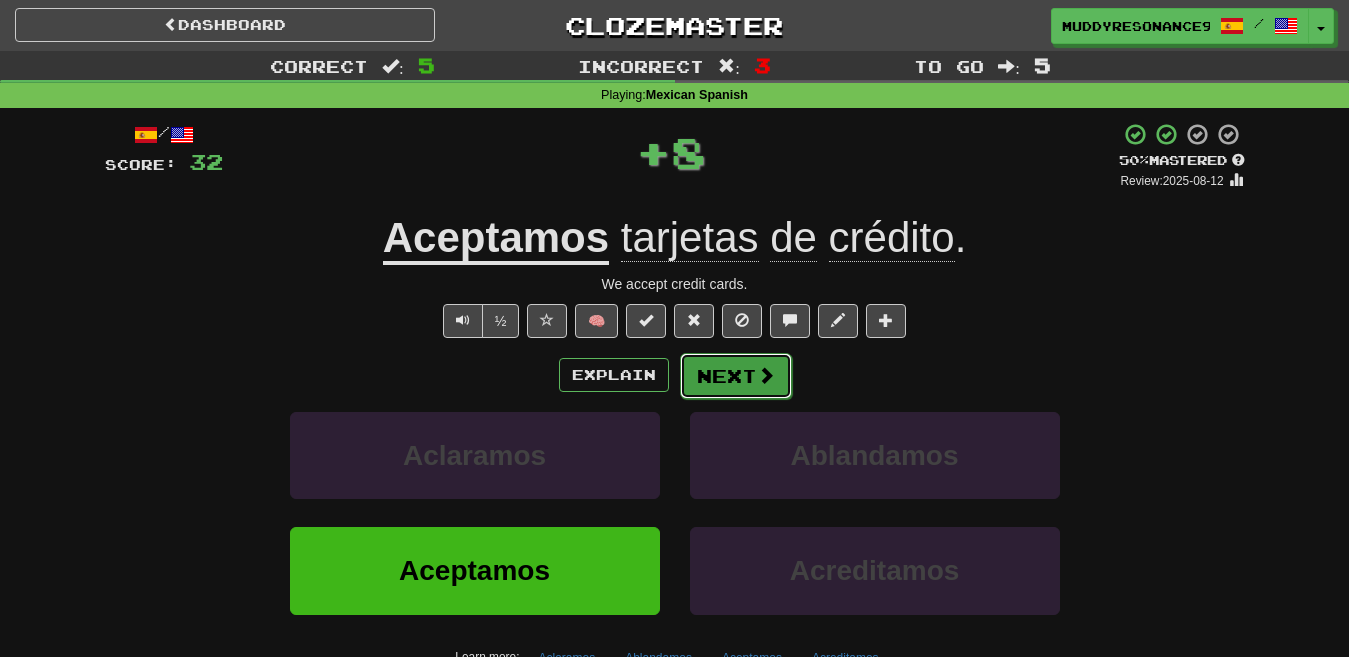 click on "Next" at bounding box center [736, 376] 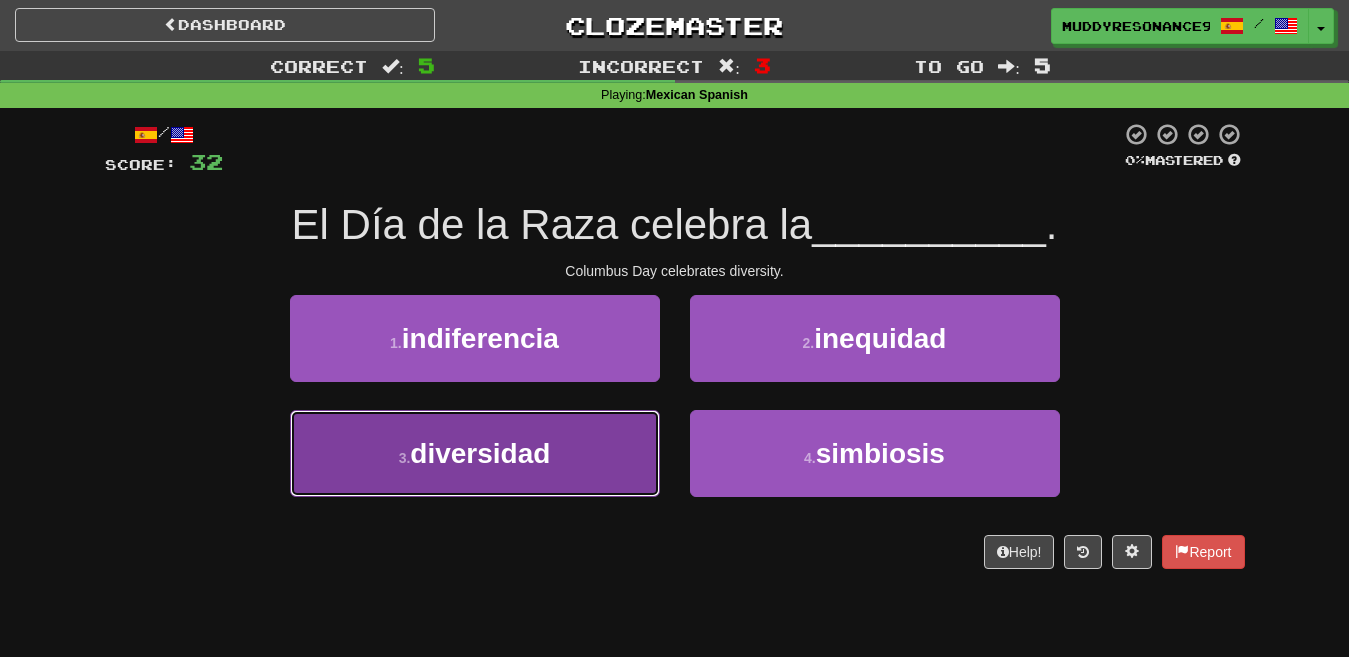 click on "3 .  diversidad" at bounding box center [475, 453] 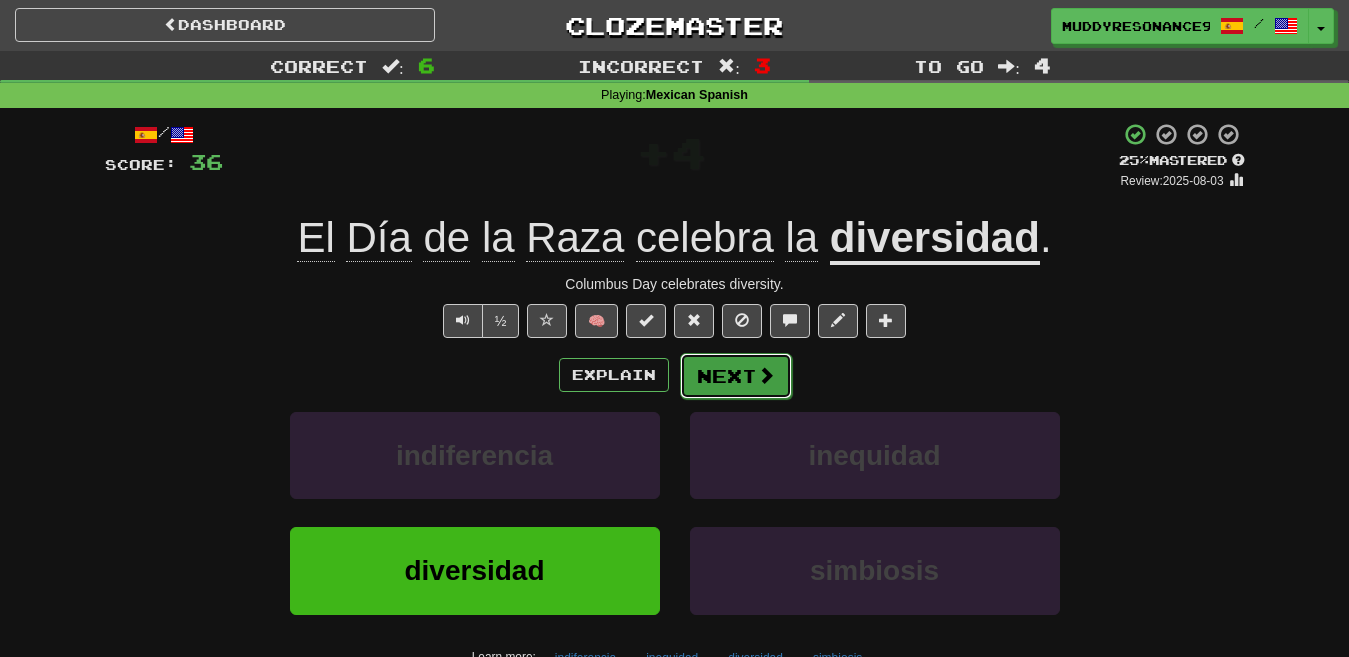 click on "Next" at bounding box center [736, 376] 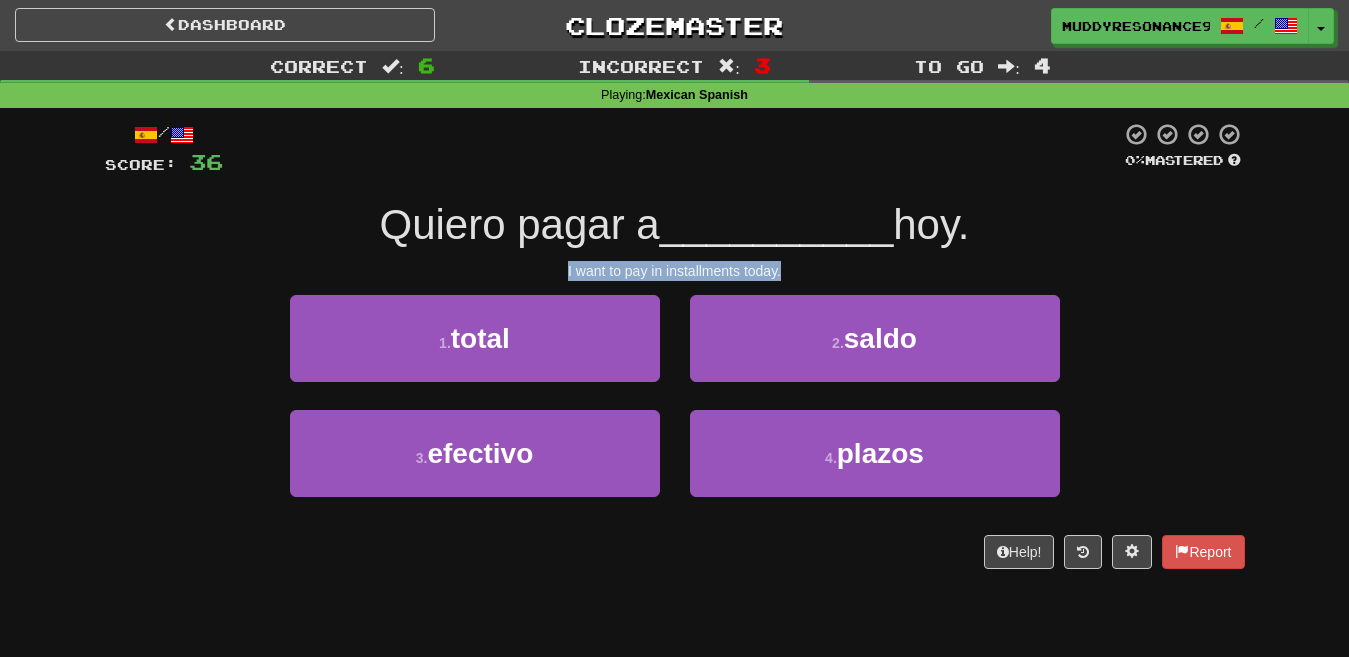 drag, startPoint x: 568, startPoint y: 267, endPoint x: 795, endPoint y: 270, distance: 227.01982 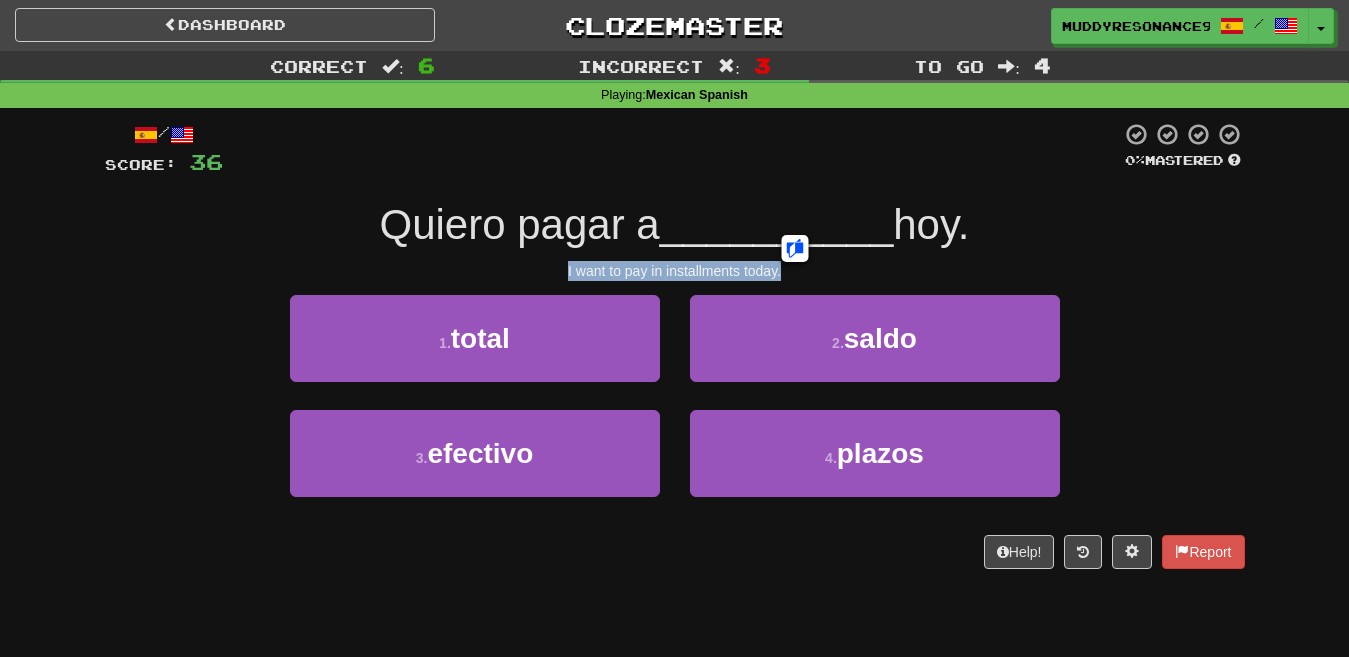 click 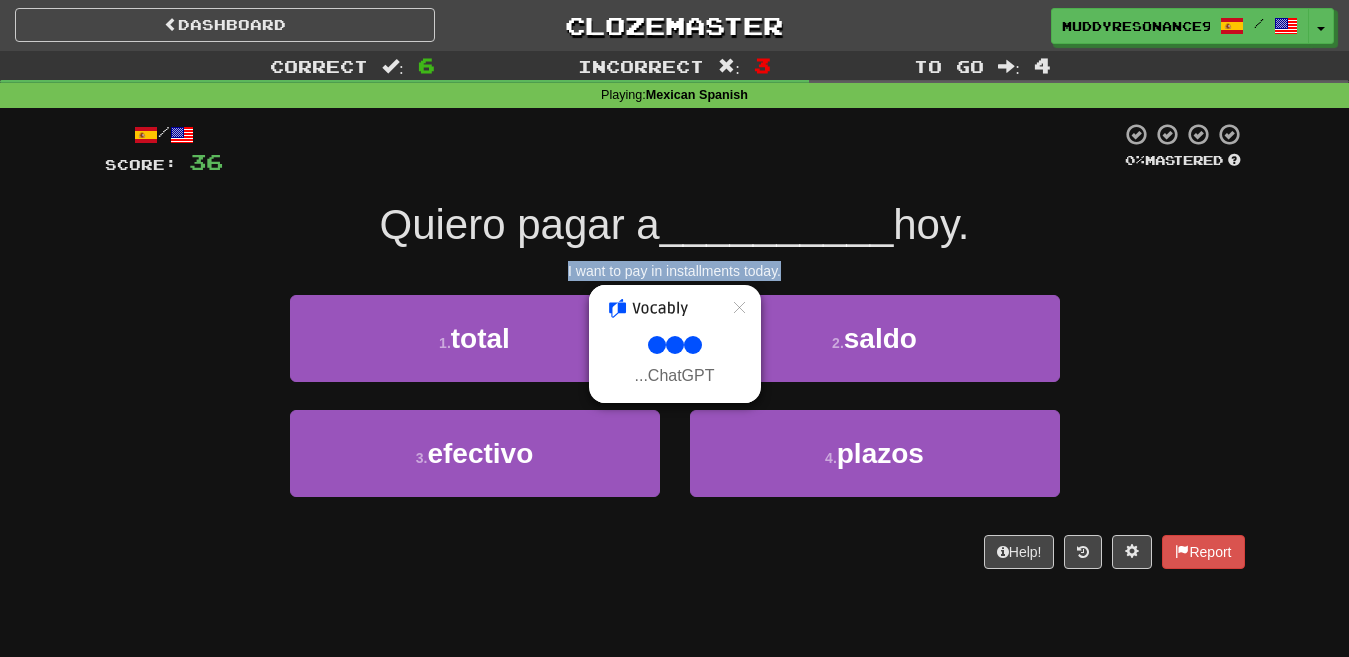 select on "**" 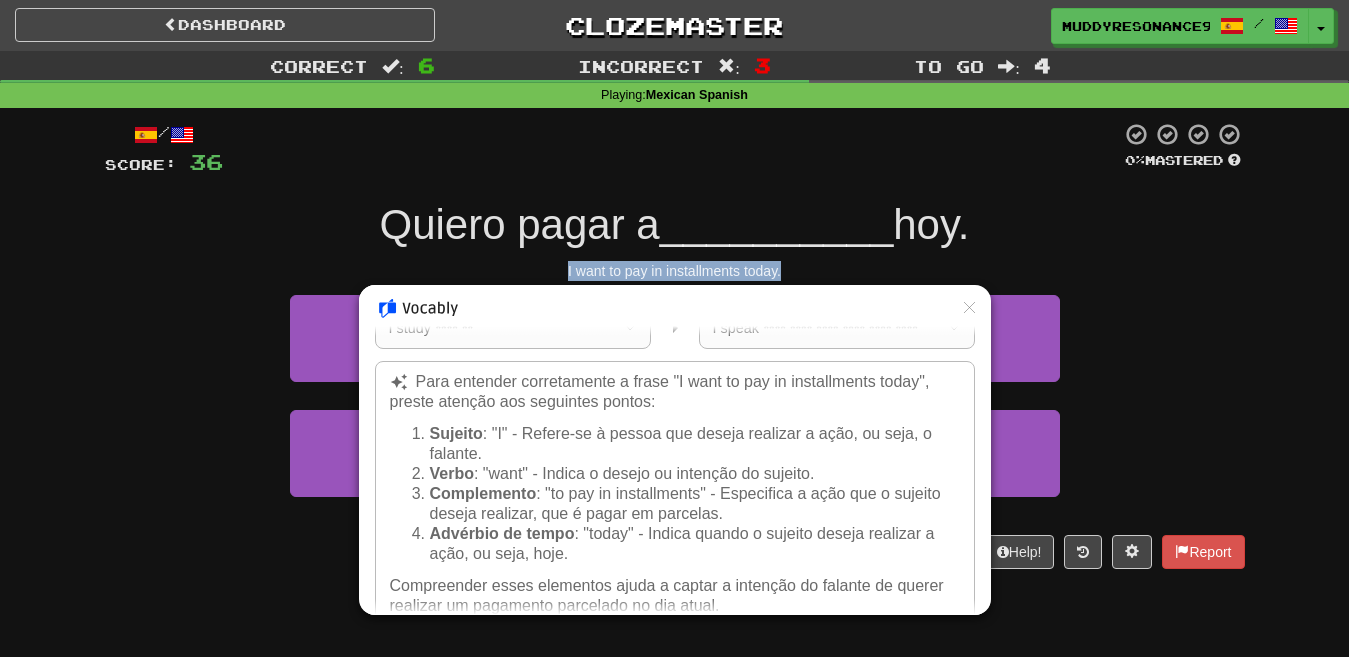 scroll, scrollTop: 32, scrollLeft: 0, axis: vertical 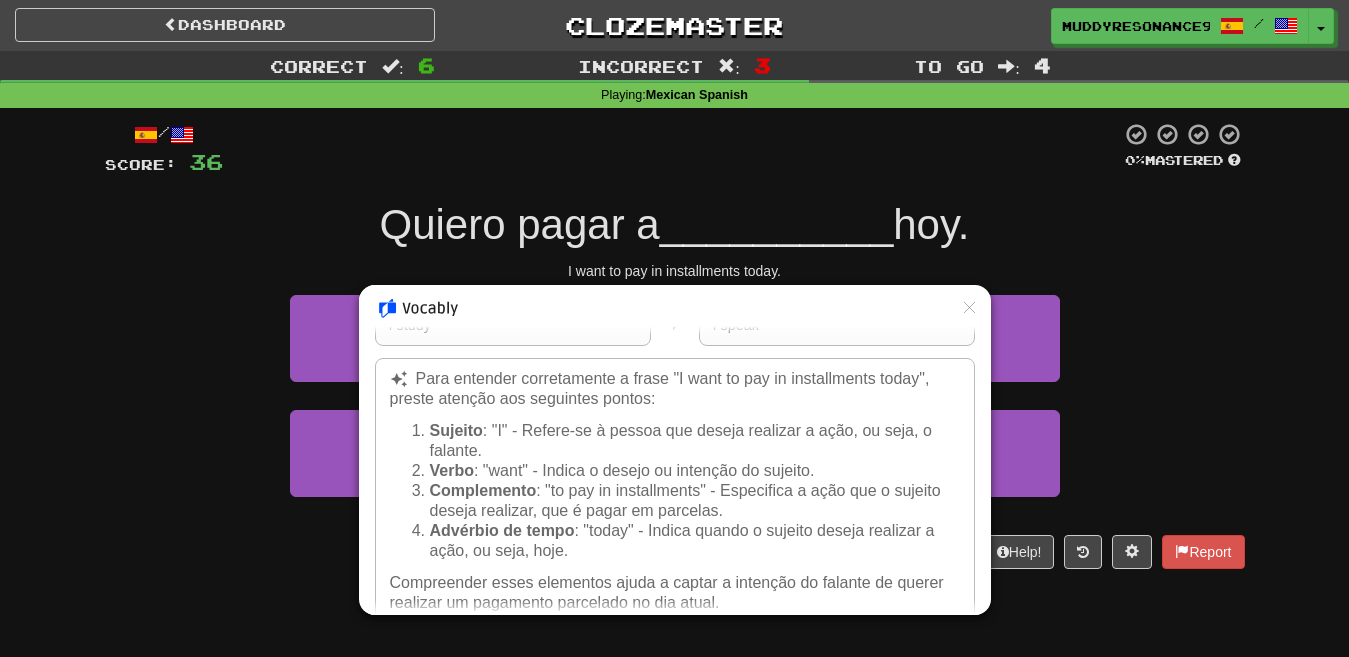 click at bounding box center (674, 328) 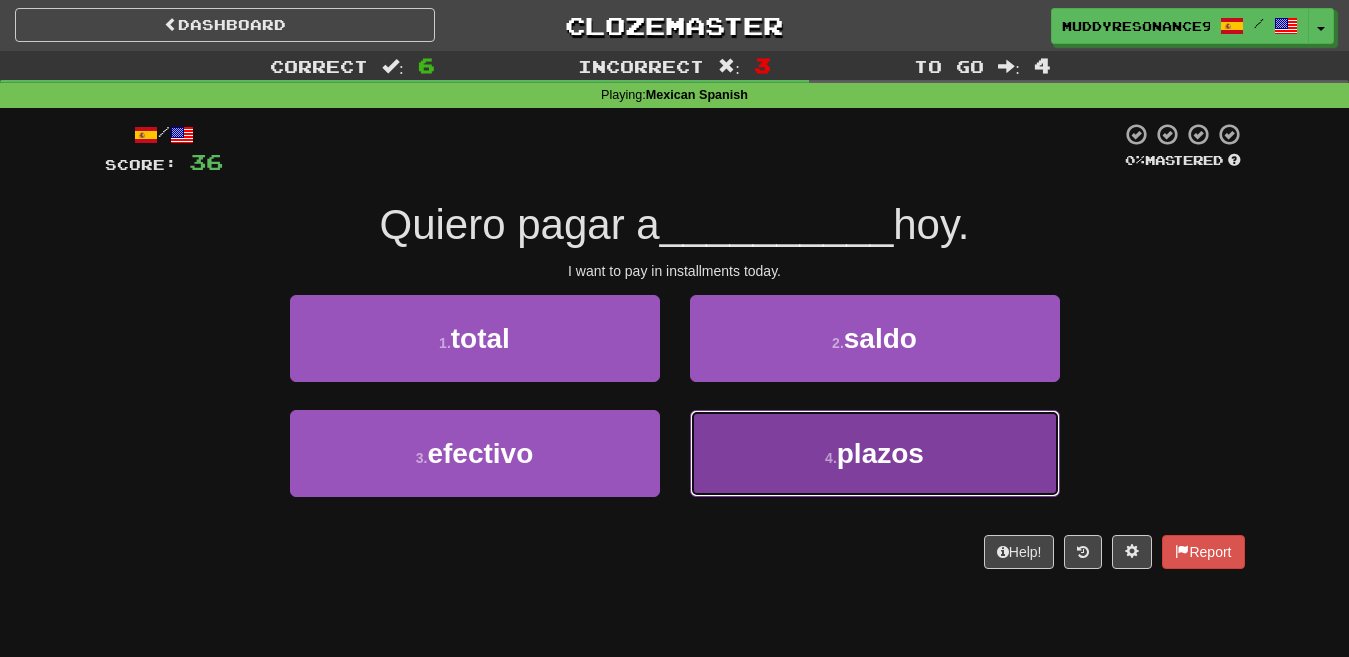 click on "4 .  plazos" at bounding box center [875, 453] 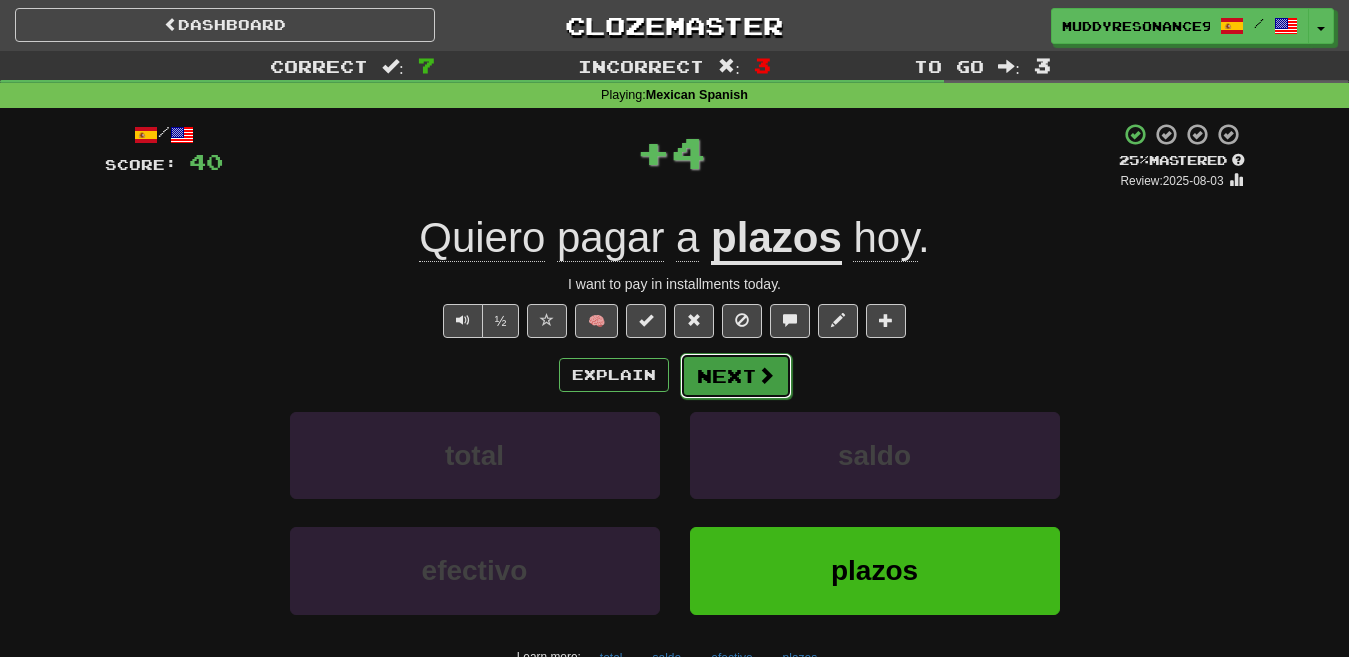 click at bounding box center (766, 375) 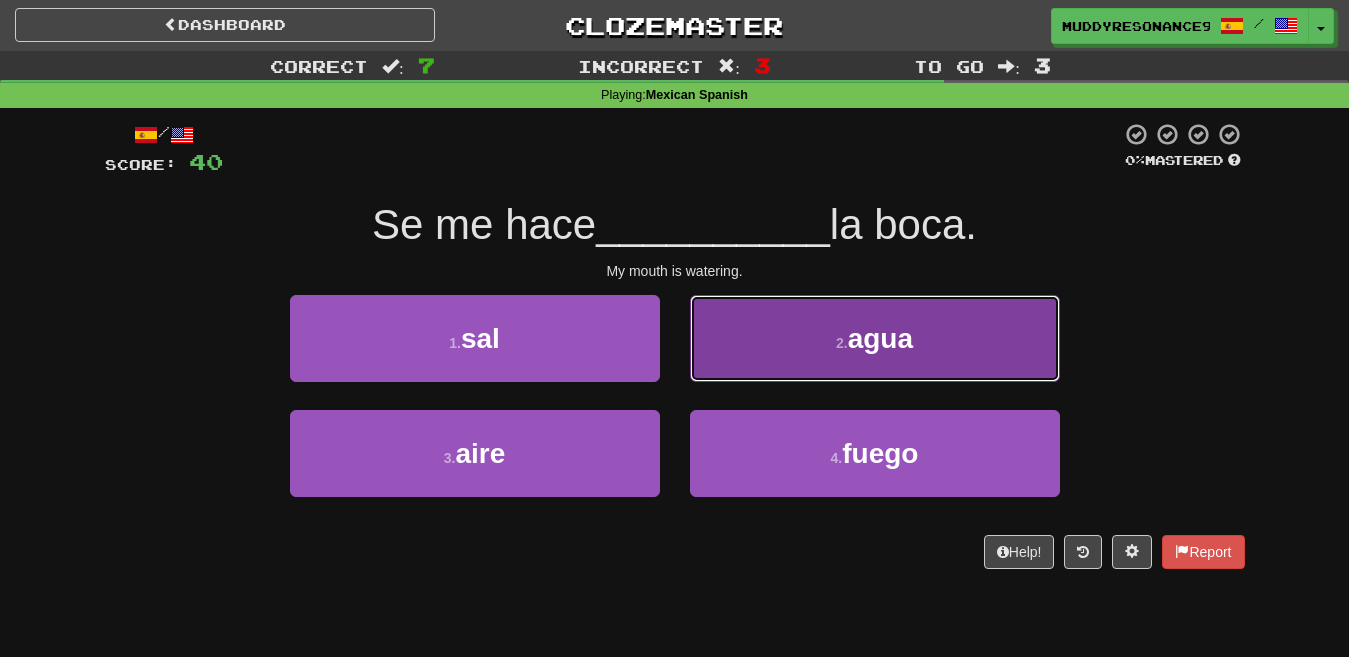 click on "2 .  agua" at bounding box center (875, 338) 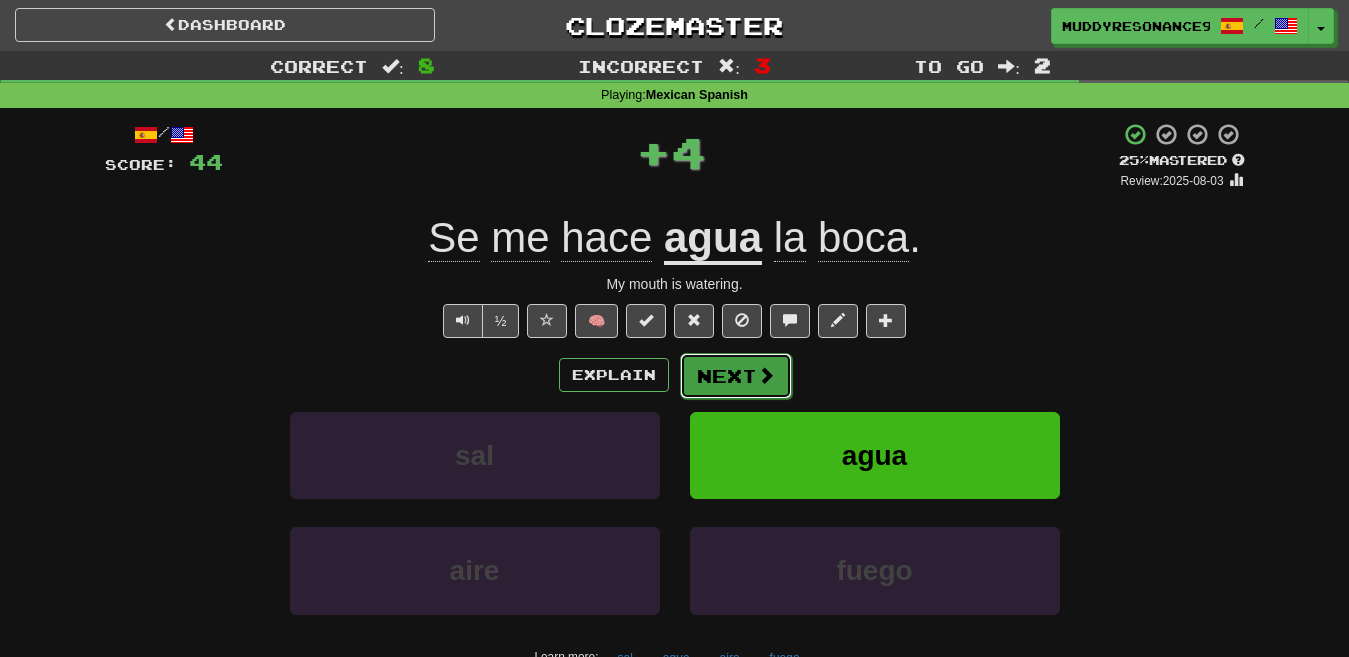 click at bounding box center [766, 375] 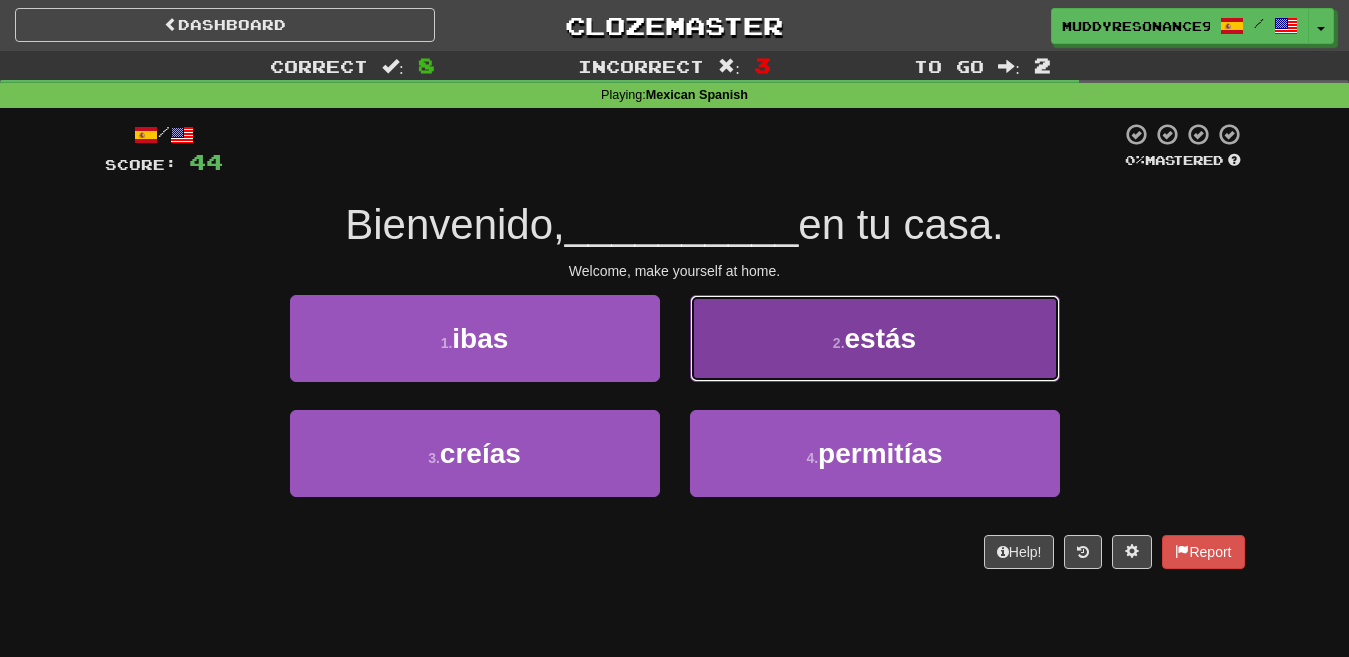 click on "estás" at bounding box center [881, 338] 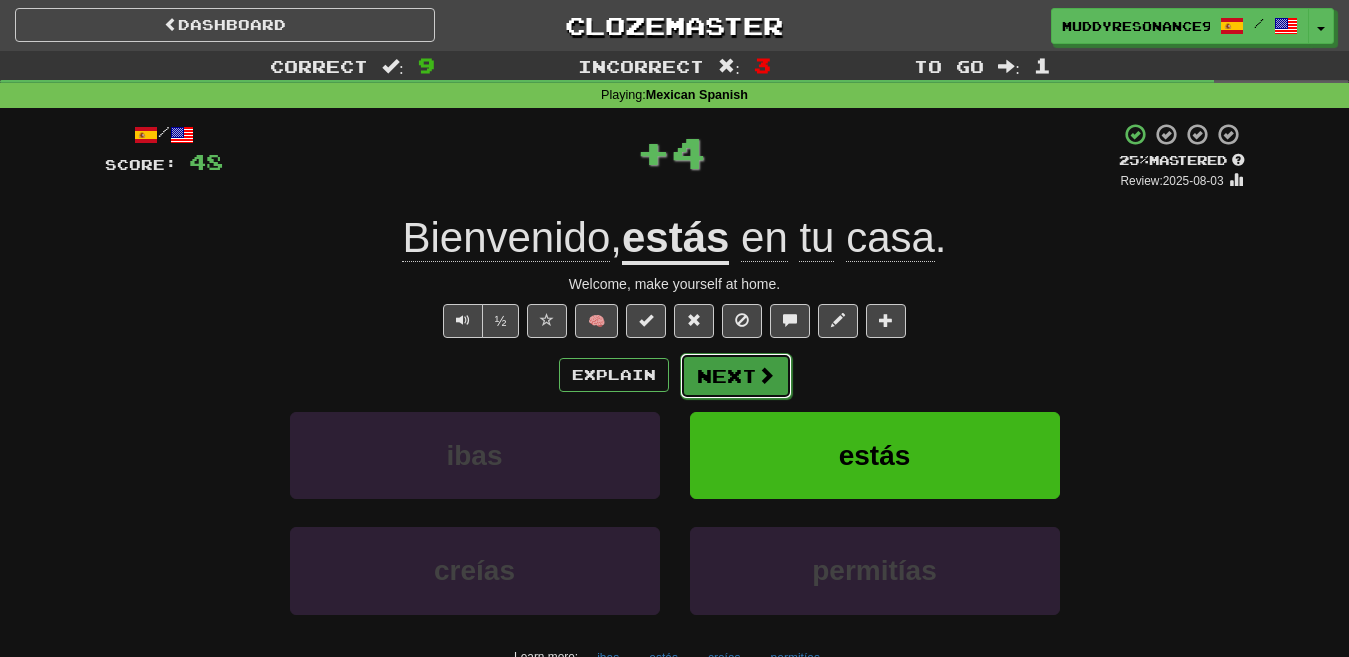 click at bounding box center (766, 375) 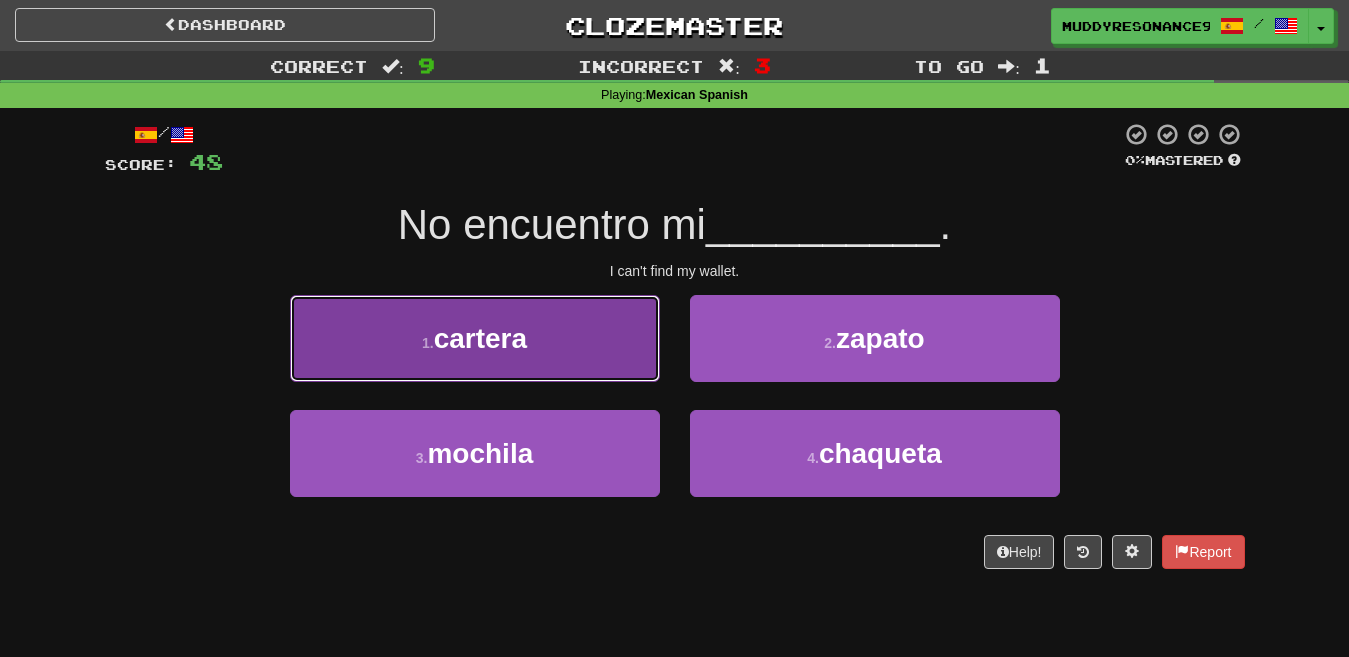 click on "1 .  cartera" at bounding box center (475, 338) 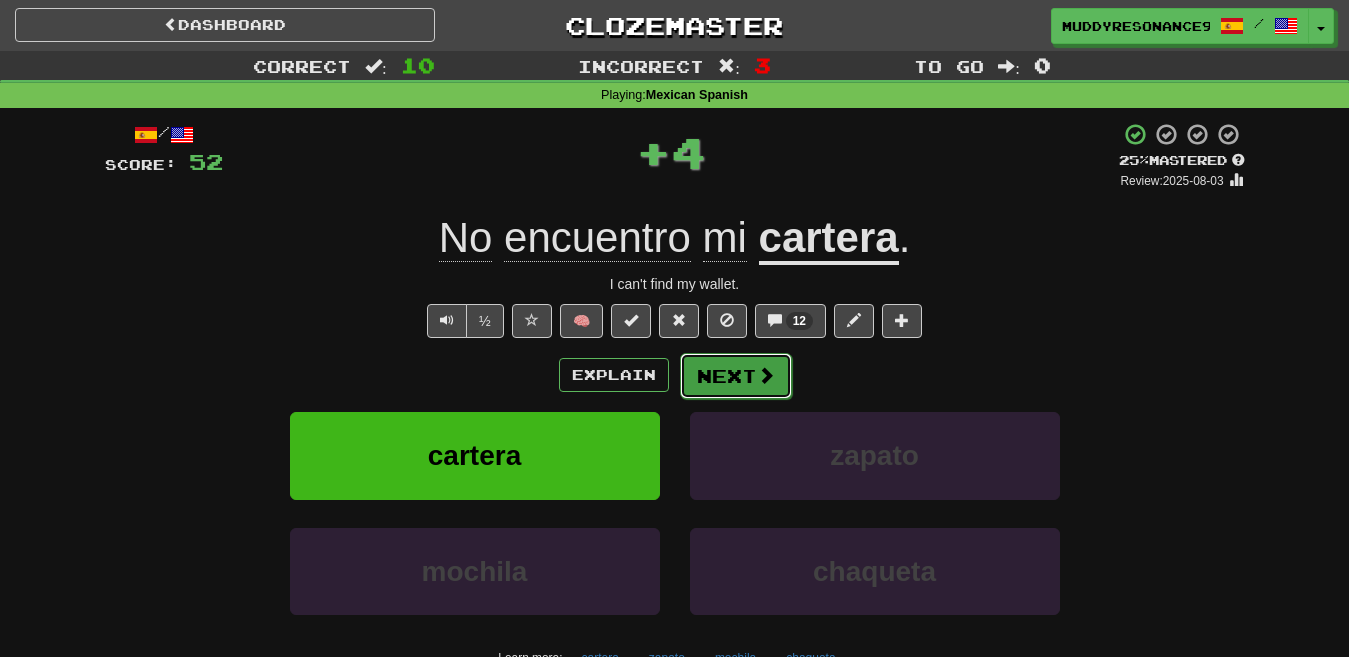 click at bounding box center (766, 375) 